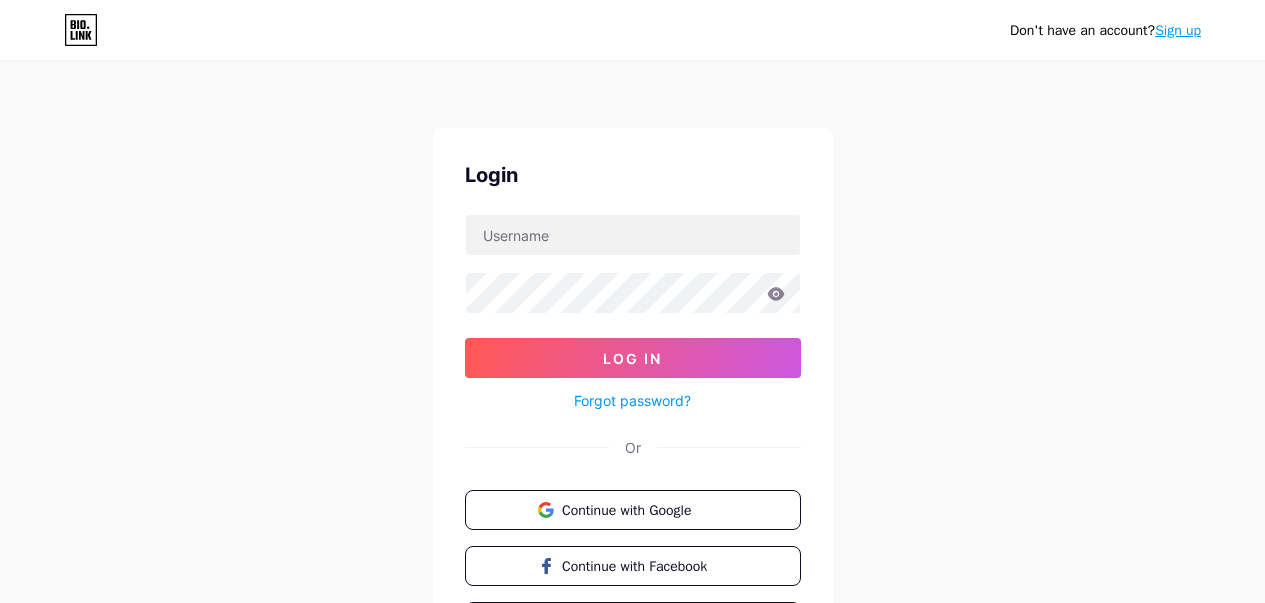 scroll, scrollTop: 0, scrollLeft: 0, axis: both 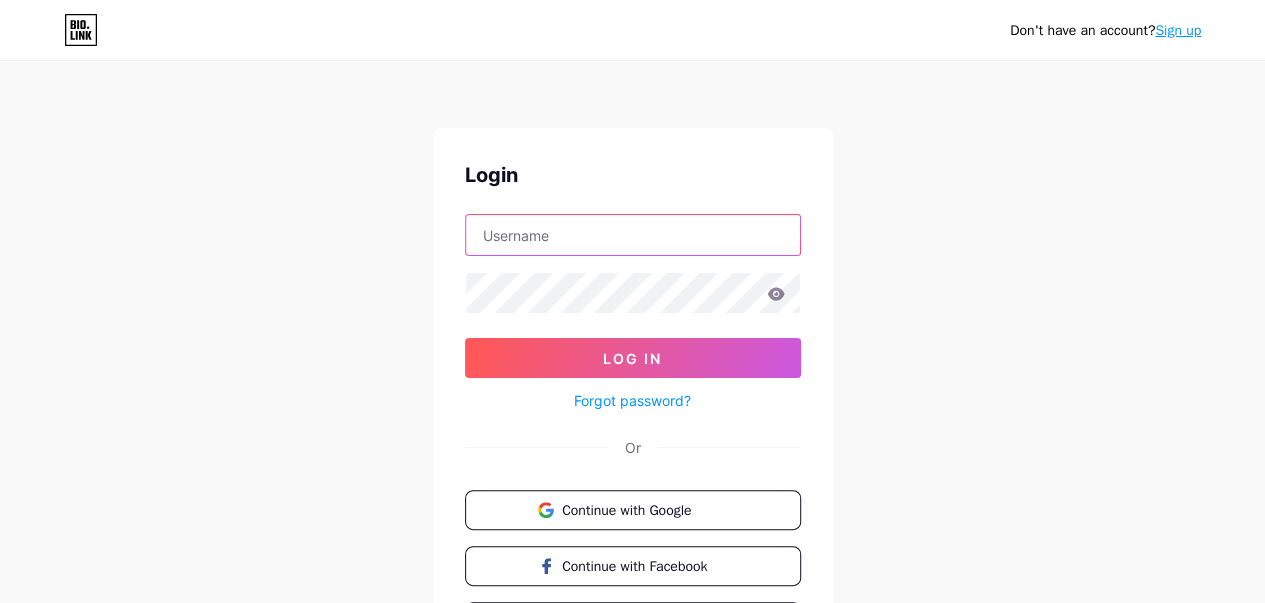 click at bounding box center (633, 235) 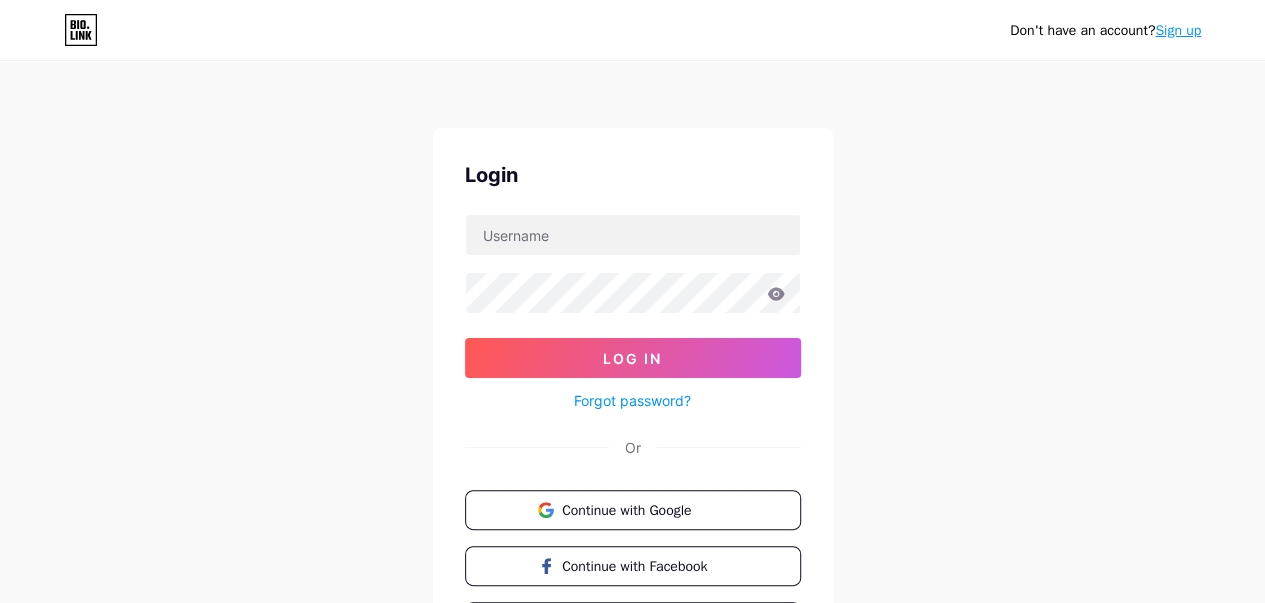 click on "Don't have an account?  Sign up   Login                   Log In
Forgot password?
Or       Continue with Google     Continue with Facebook
Continue with Apple" at bounding box center (632, 369) 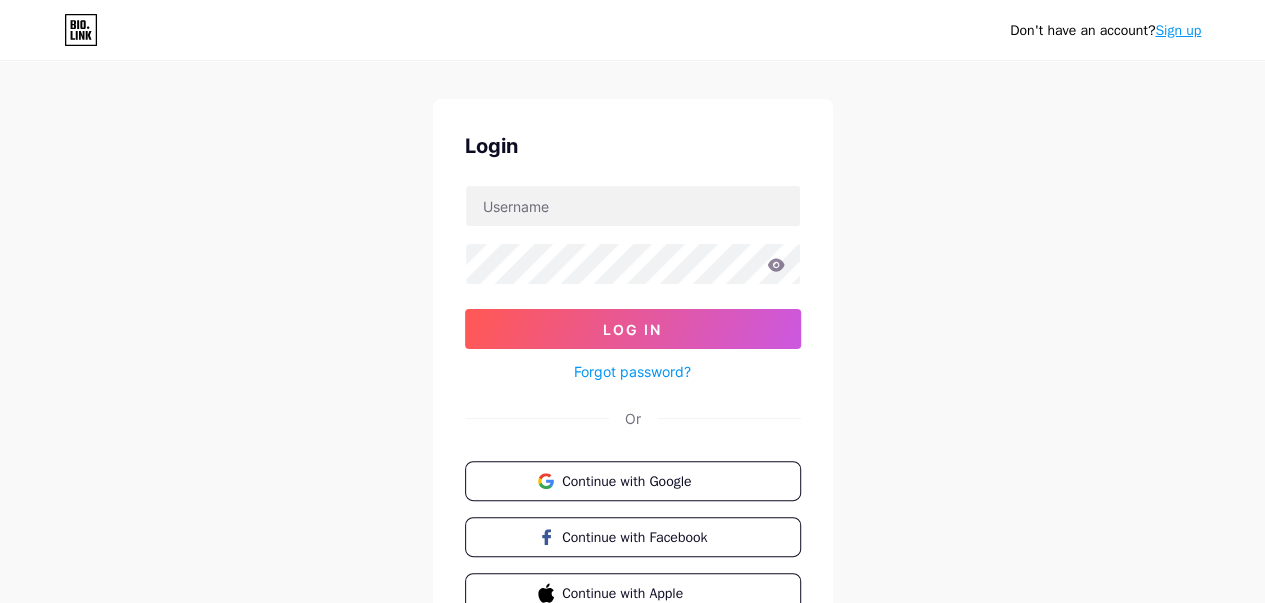 scroll, scrollTop: 0, scrollLeft: 0, axis: both 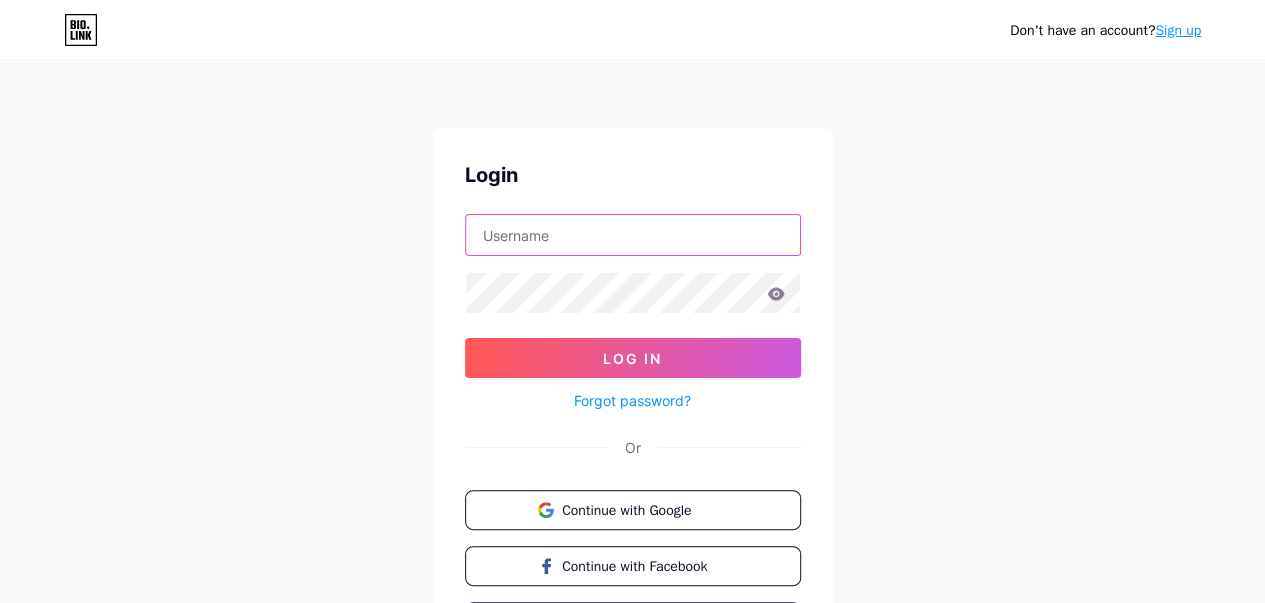 type on "[EMAIL]" 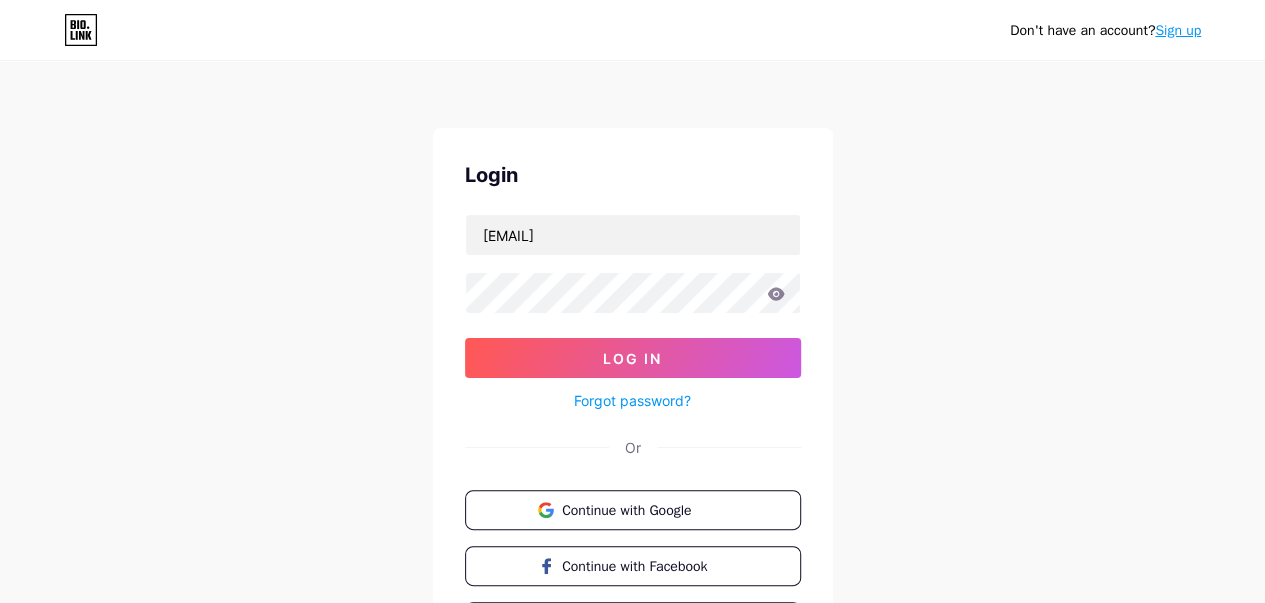 click on "Forgot password?" at bounding box center [632, 400] 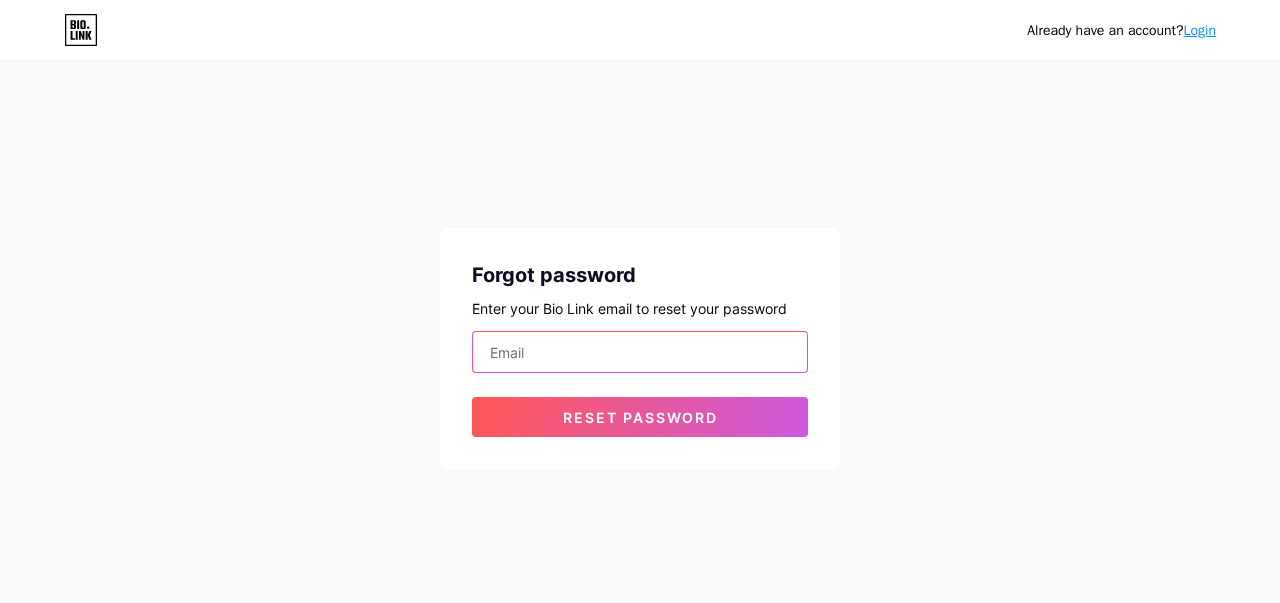 click at bounding box center [640, 352] 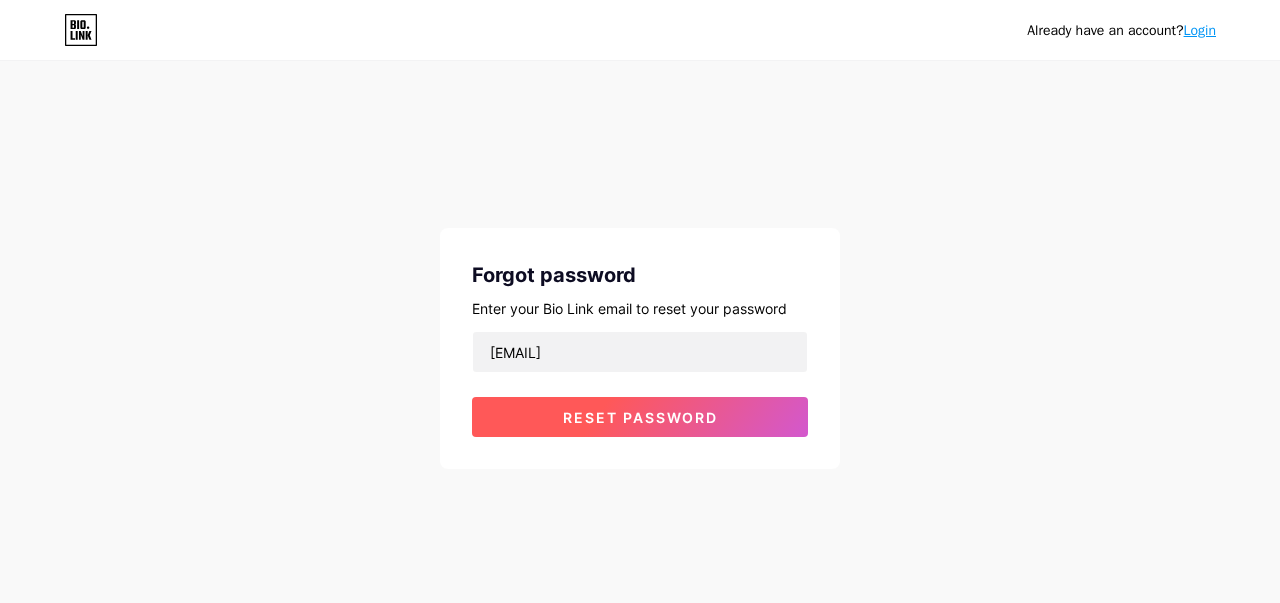 click on "Reset password" at bounding box center (640, 417) 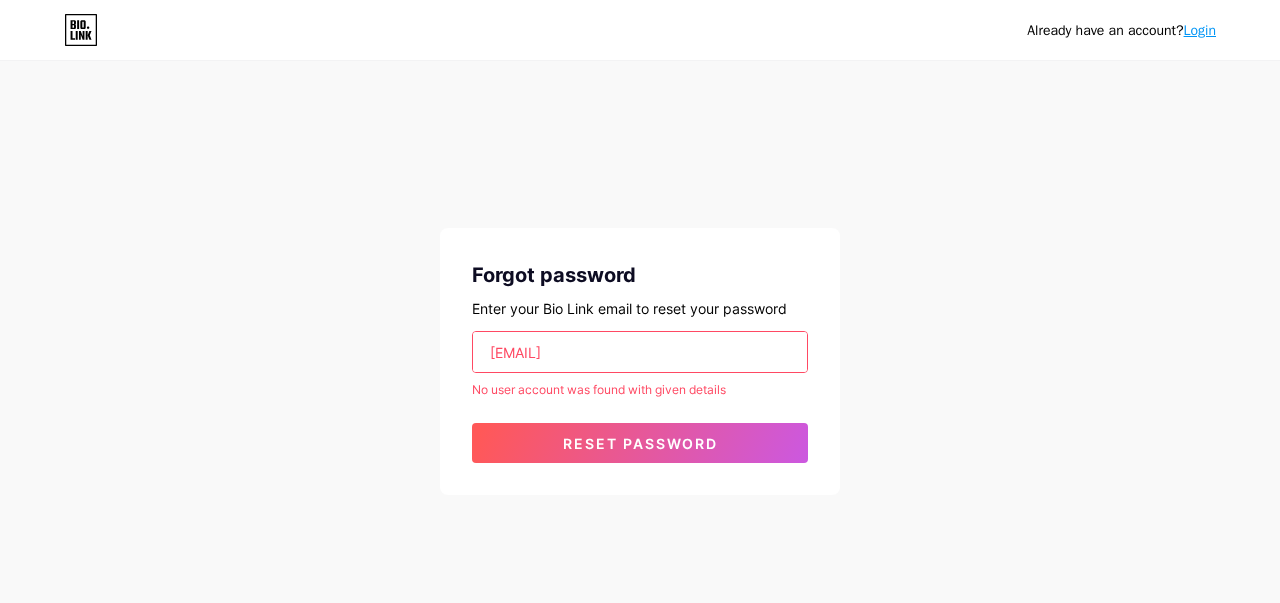 click on "acheiiachadinhos@gmail.com   No user account was found with given details     Reset password" at bounding box center (640, 397) 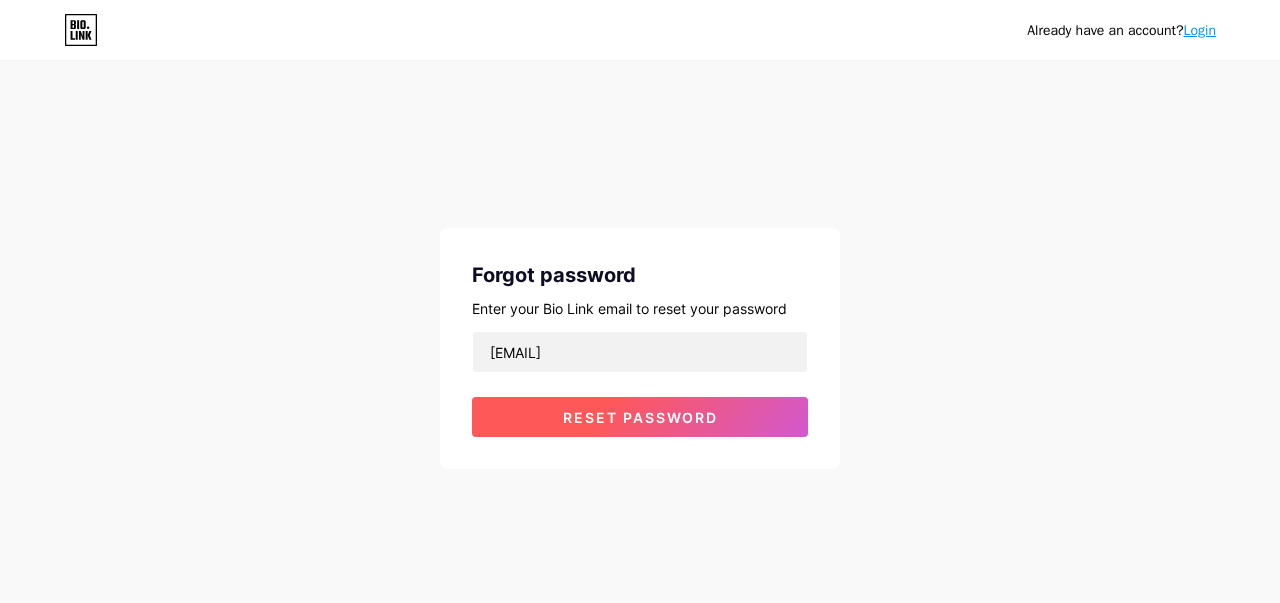 click on "Reset password" at bounding box center [640, 417] 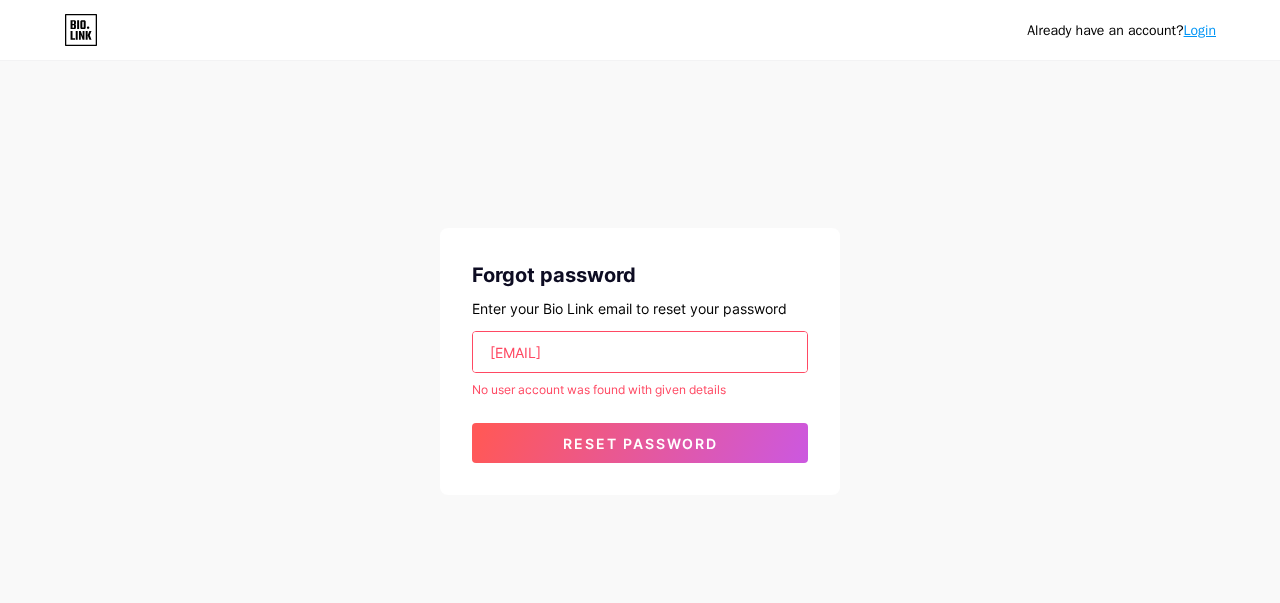 drag, startPoint x: 672, startPoint y: 351, endPoint x: 362, endPoint y: 369, distance: 310.52216 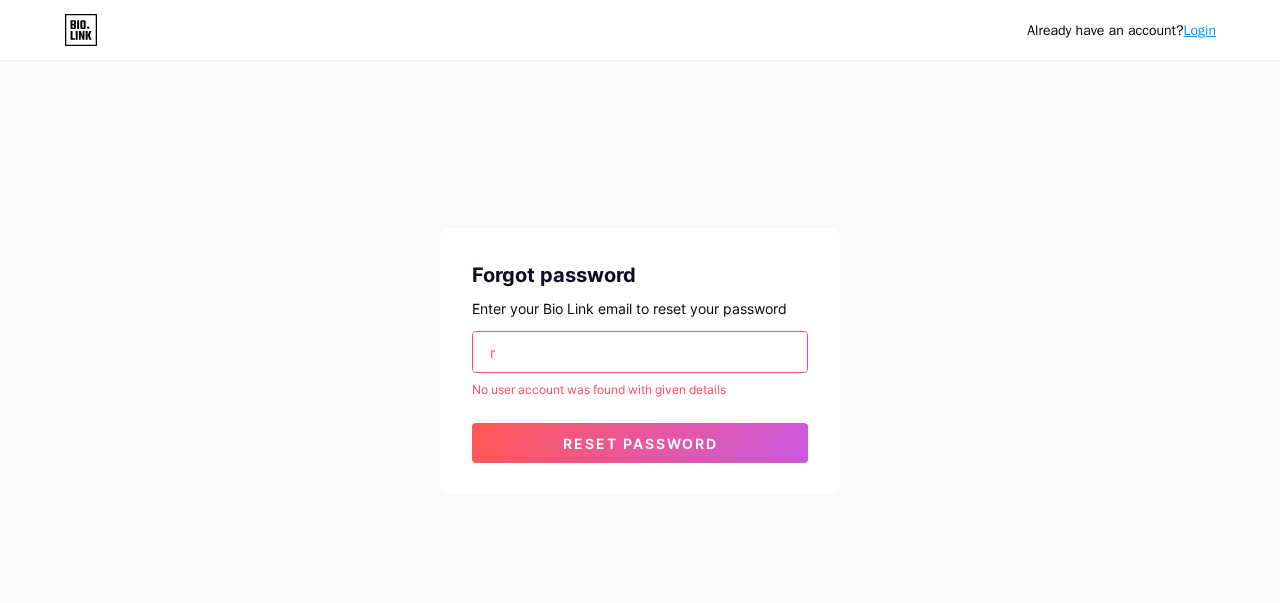 type on "rominaq1980@gmail.com" 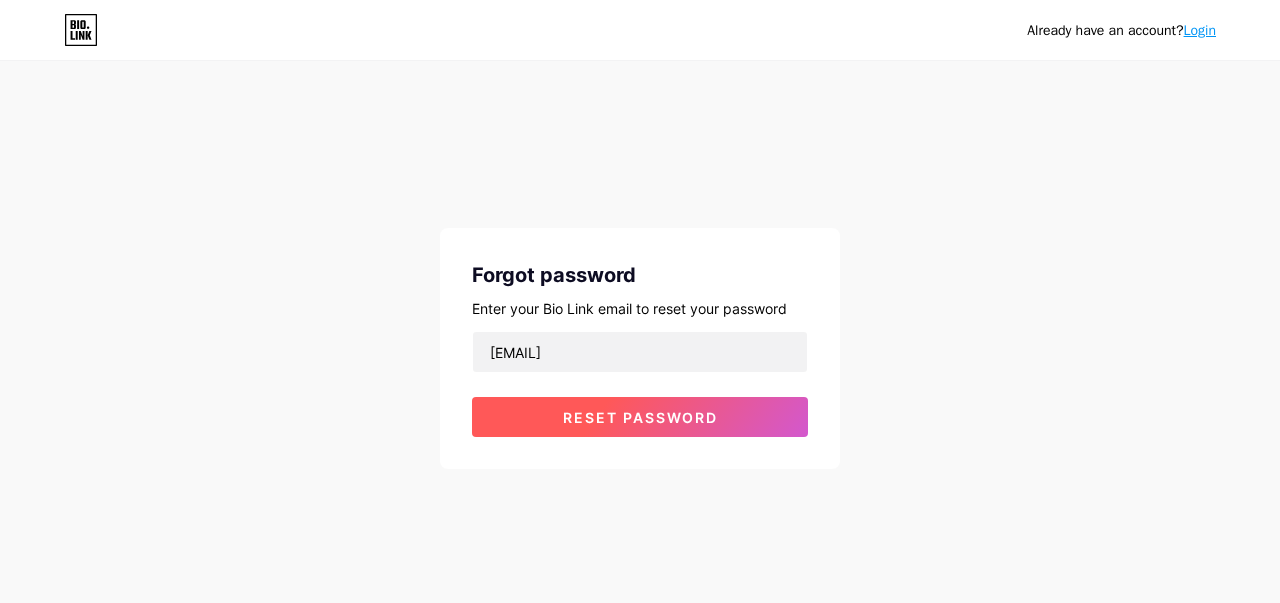 click on "Reset password" at bounding box center [640, 417] 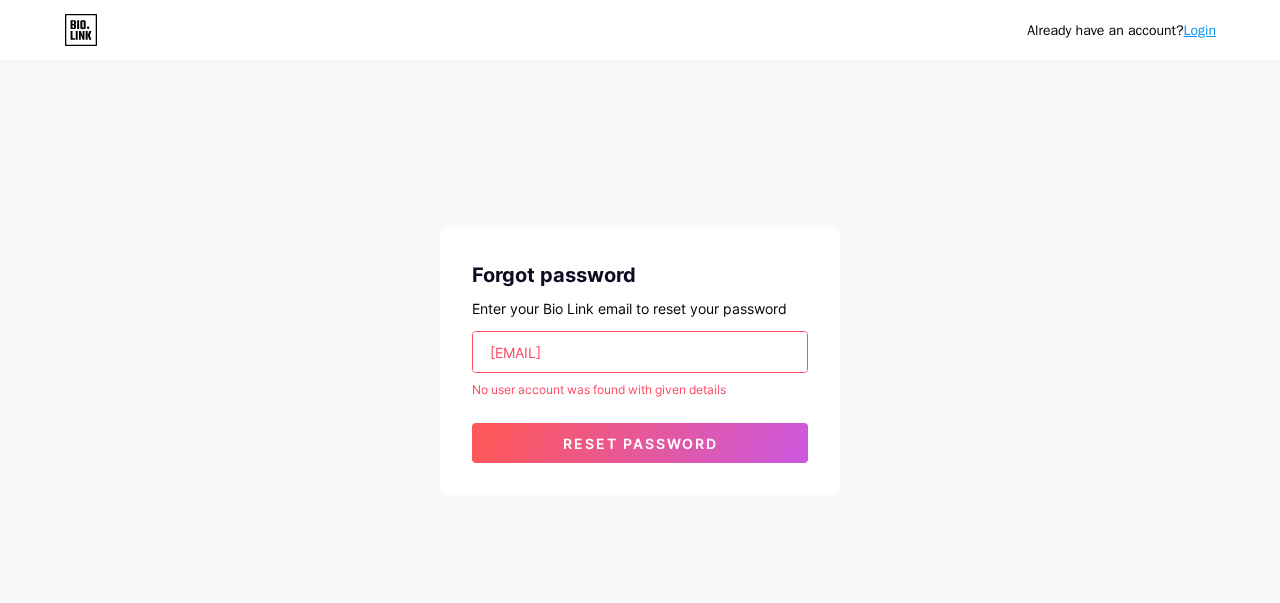 drag, startPoint x: 666, startPoint y: 356, endPoint x: 426, endPoint y: 376, distance: 240.8319 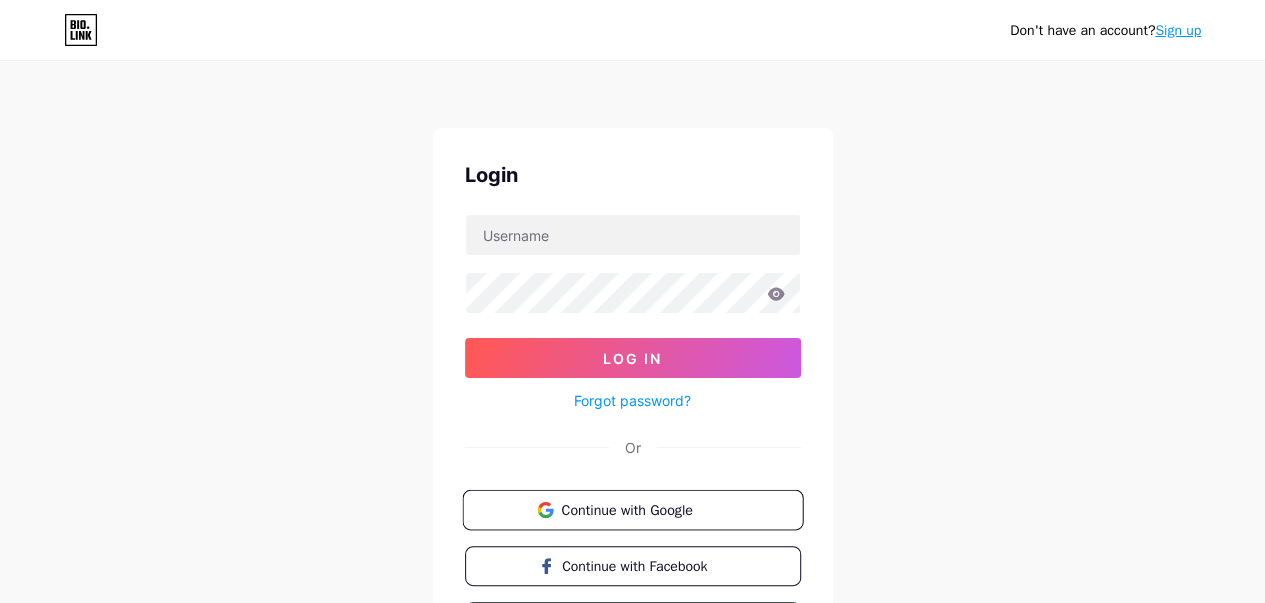 click on "Continue with Google" at bounding box center [644, 509] 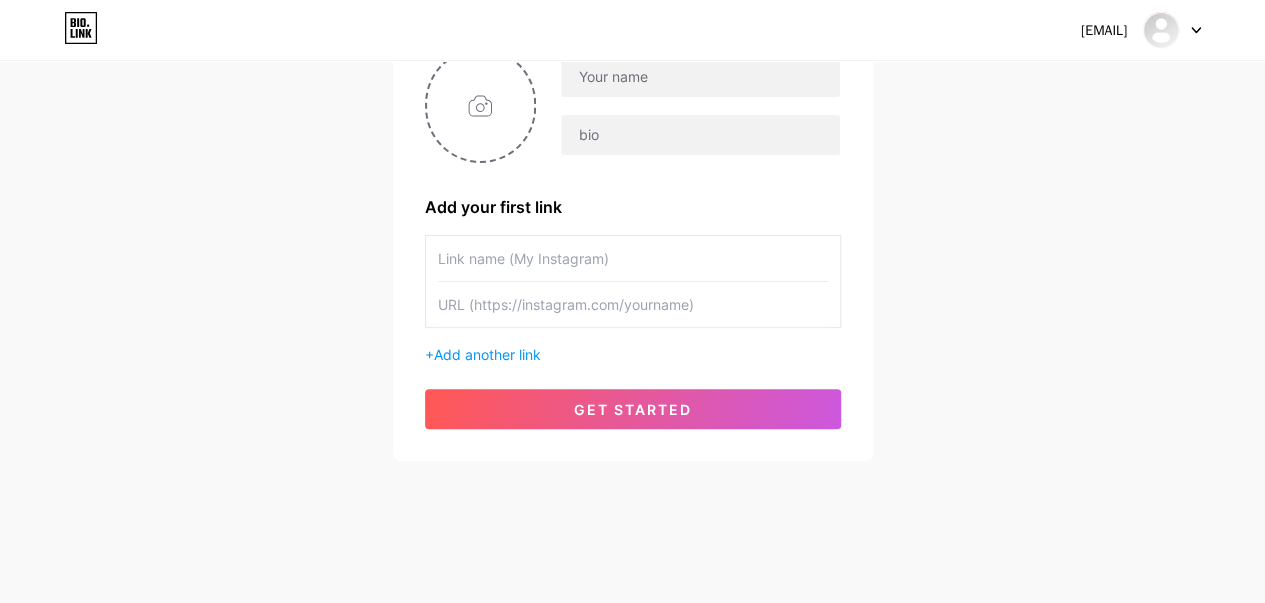 scroll, scrollTop: 0, scrollLeft: 0, axis: both 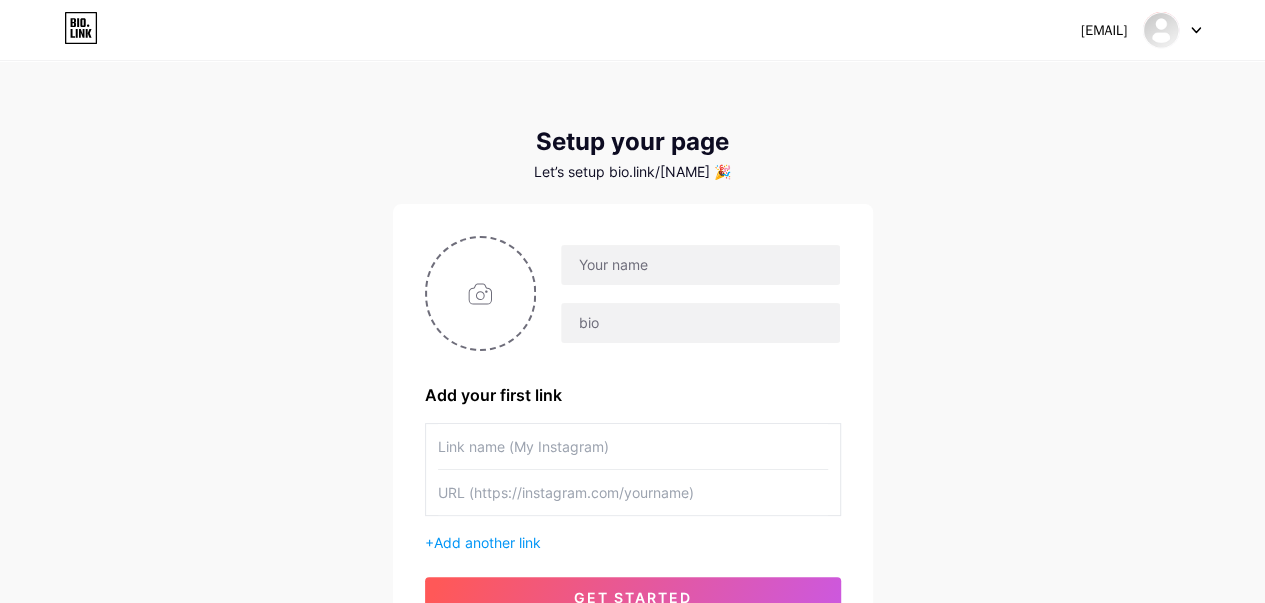 click at bounding box center (1196, 30) 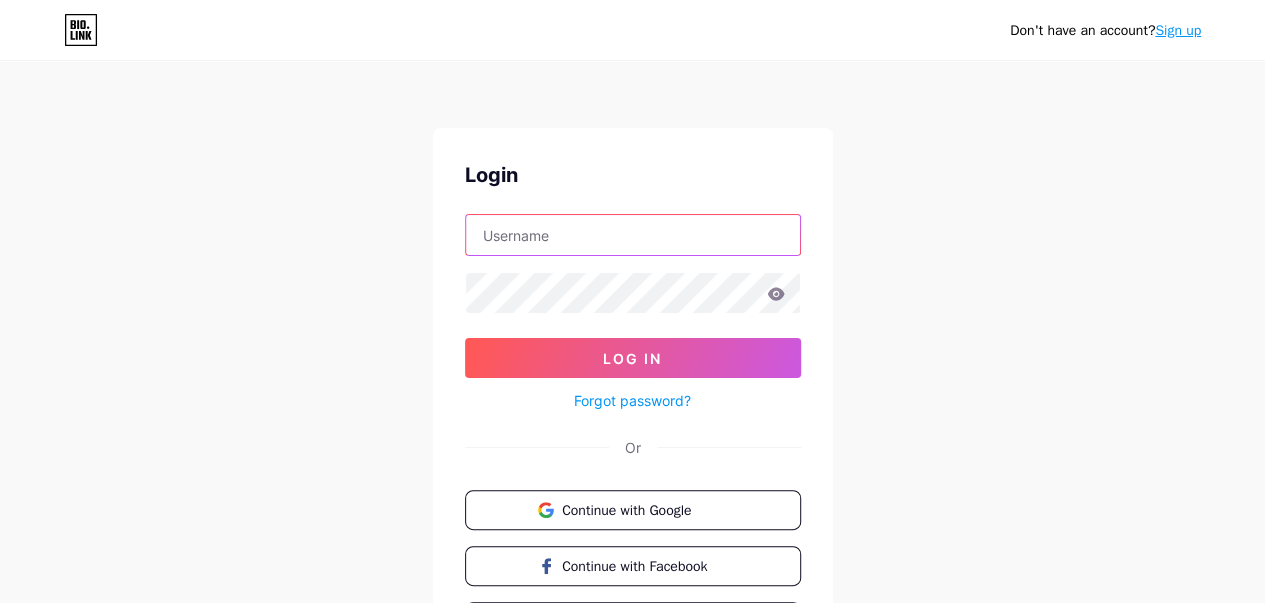 click at bounding box center (633, 235) 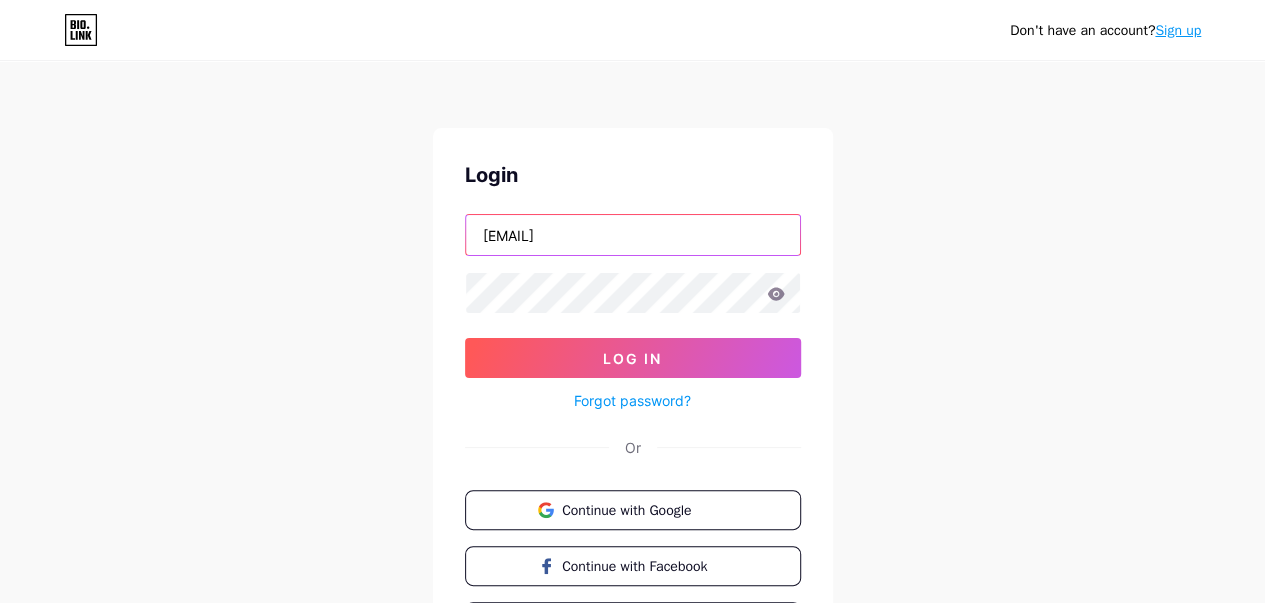 click on "Login     [EMAIL]               Log In
Forgot password?
Or       Continue with Google     Continue with Facebook
Continue with Apple" at bounding box center (633, 401) 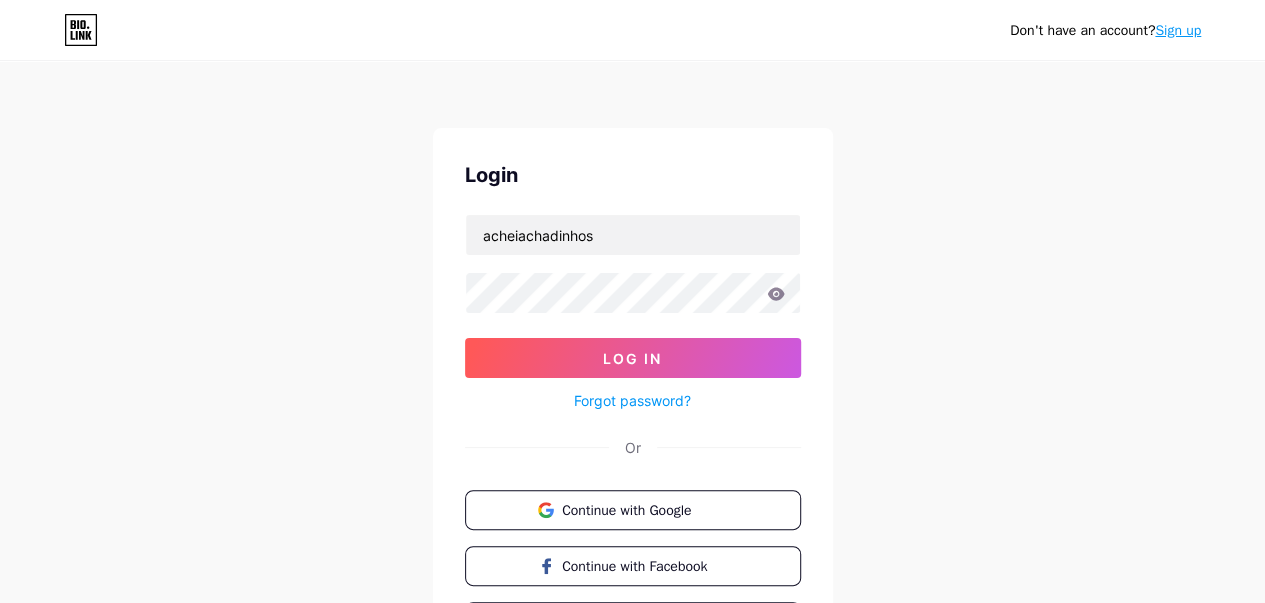click on "Forgot password?" at bounding box center (632, 400) 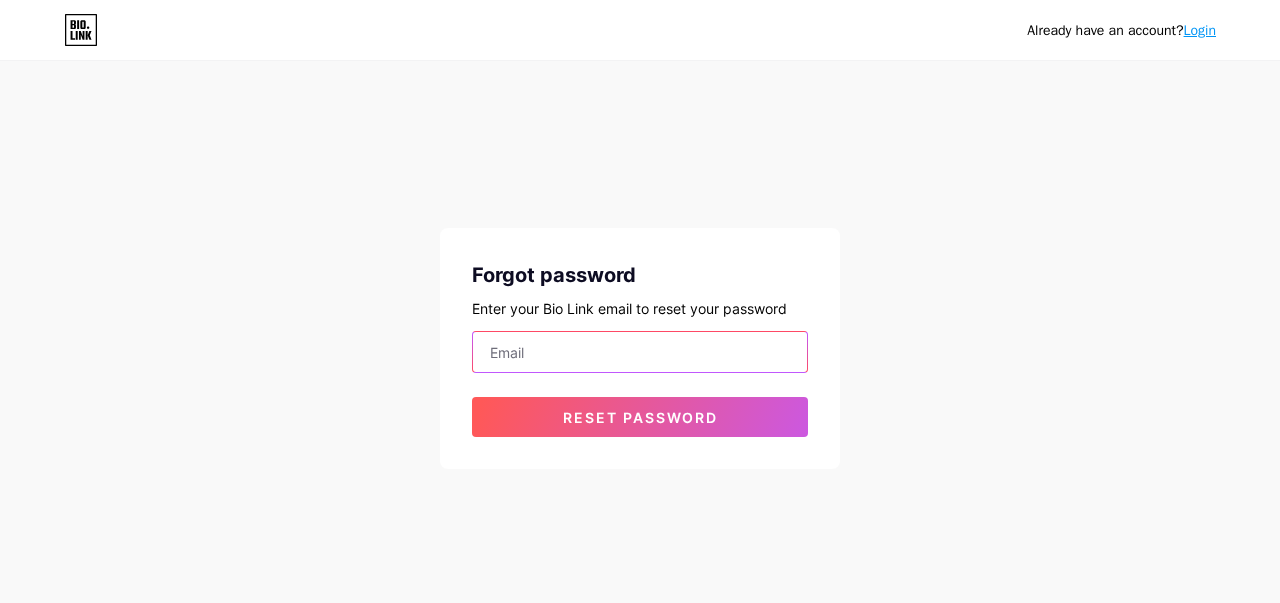 click at bounding box center (640, 352) 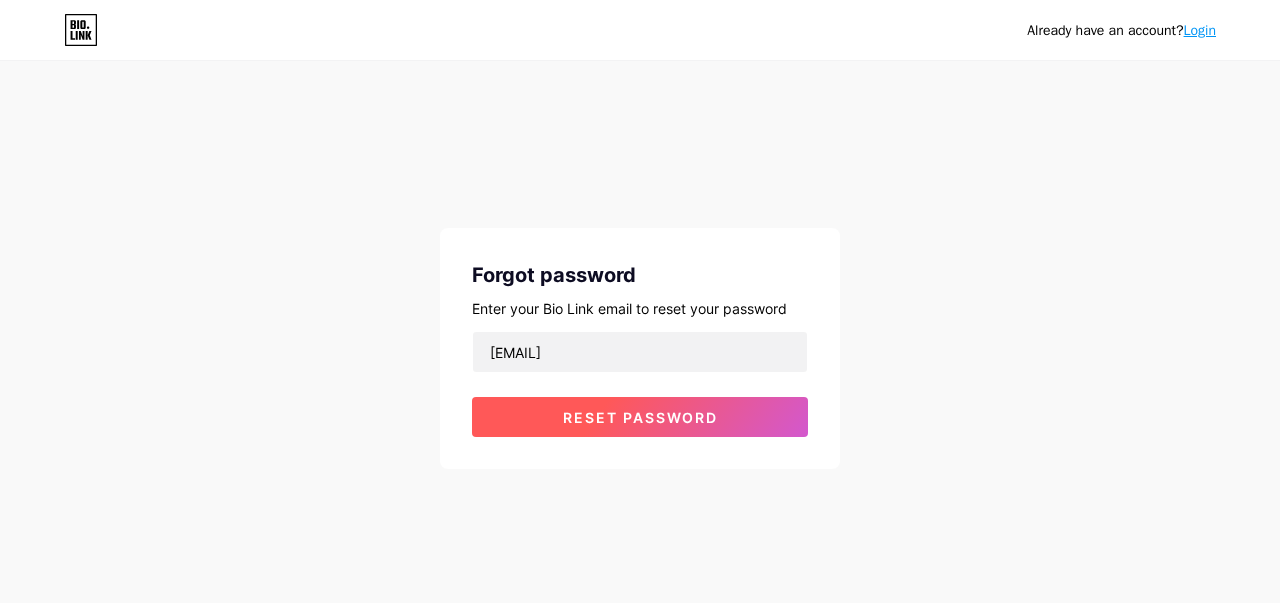 click on "Reset password" at bounding box center [640, 417] 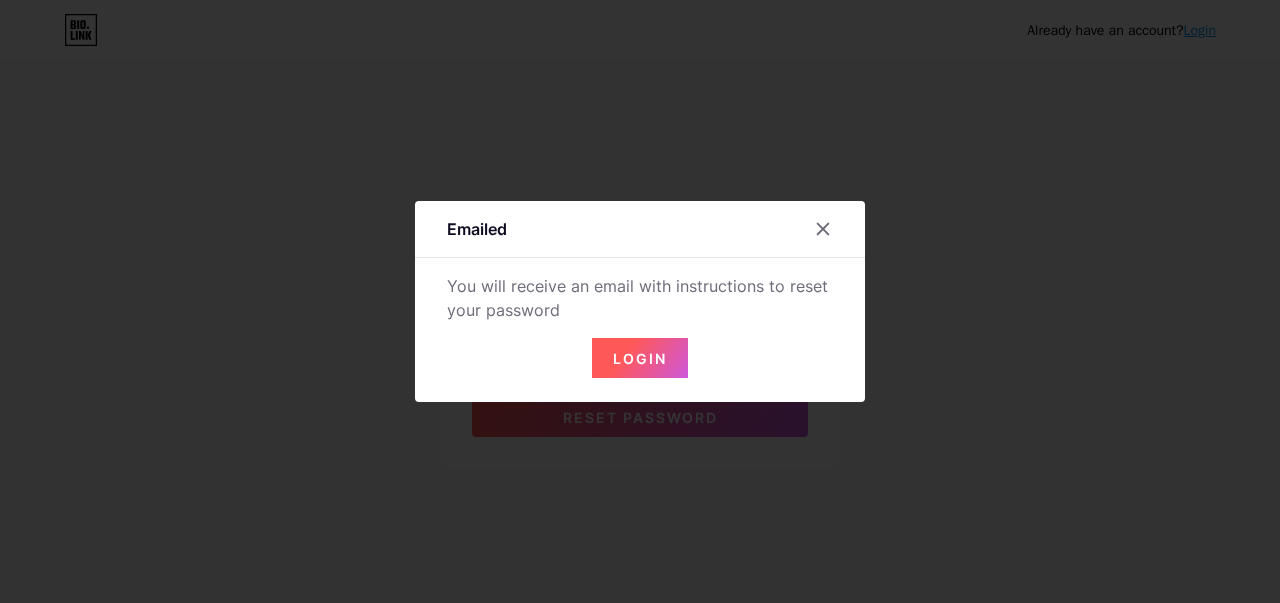click on "Login" at bounding box center (640, 358) 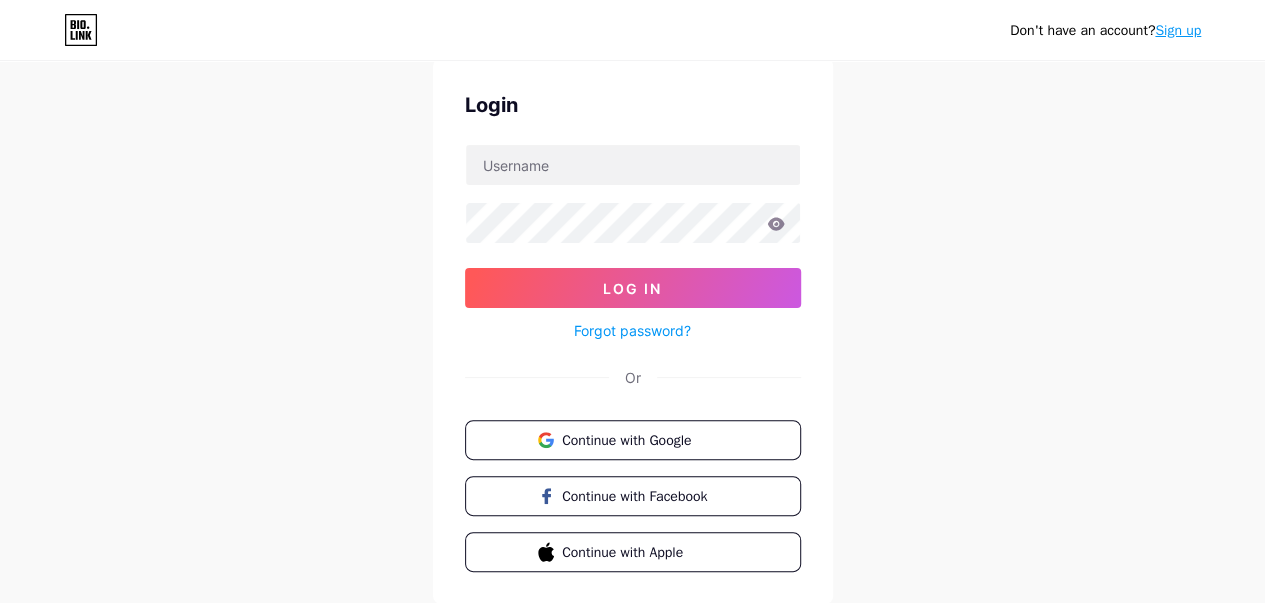 scroll, scrollTop: 131, scrollLeft: 0, axis: vertical 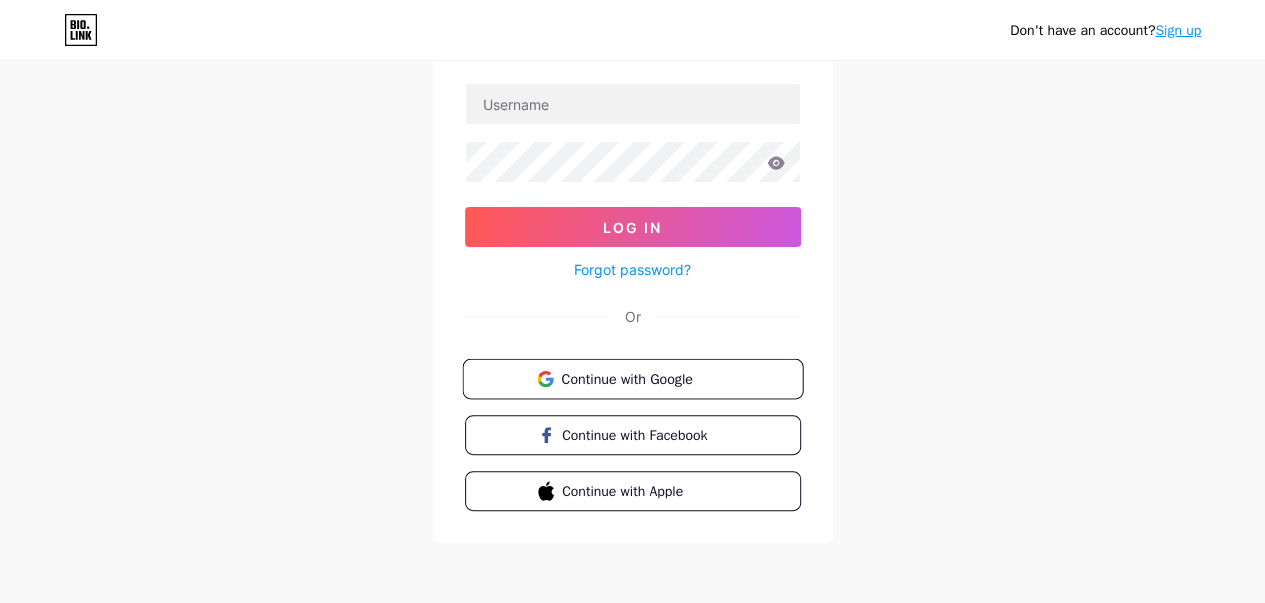 click on "Continue with Google" at bounding box center [644, 378] 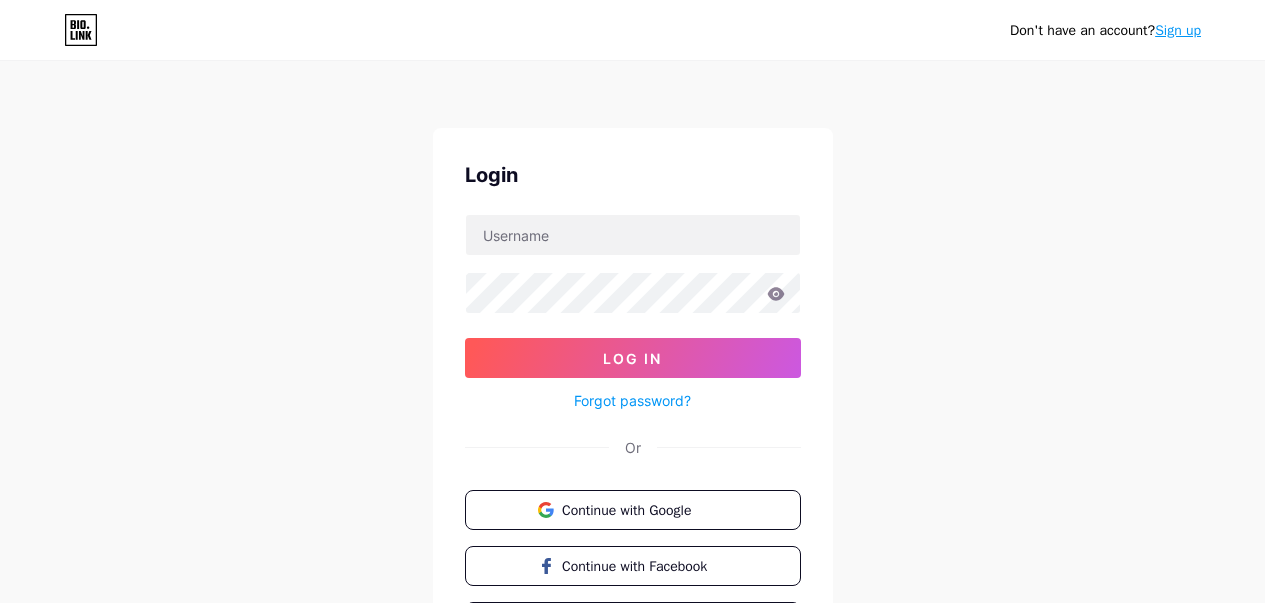 scroll, scrollTop: 0, scrollLeft: 0, axis: both 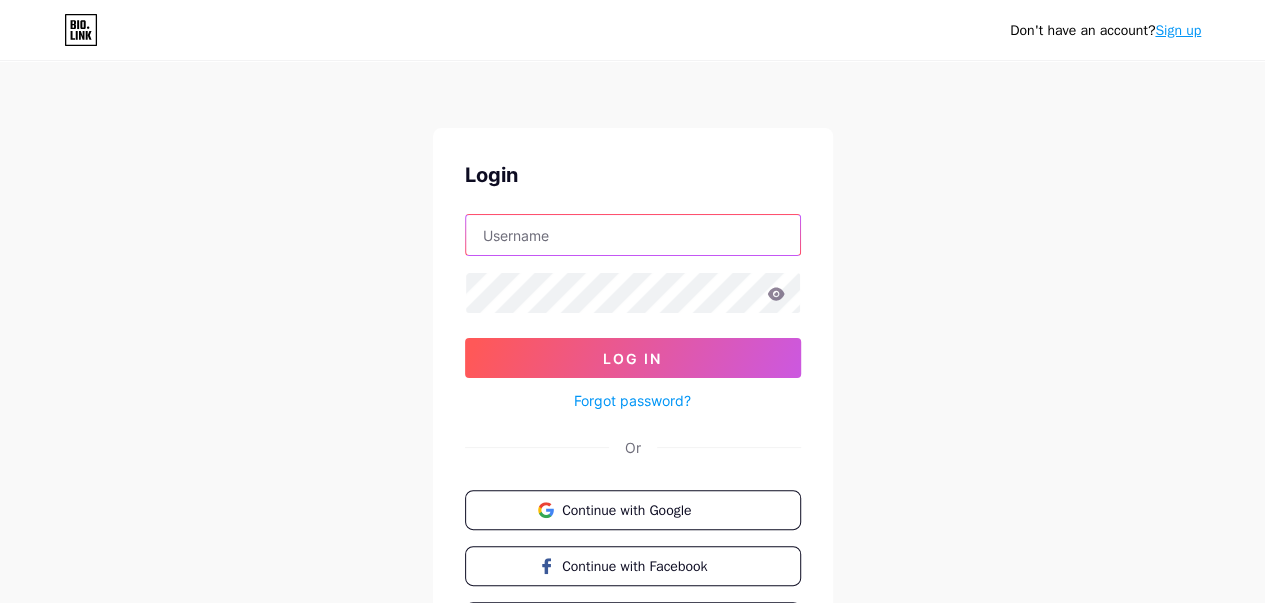type on "[EMAIL]" 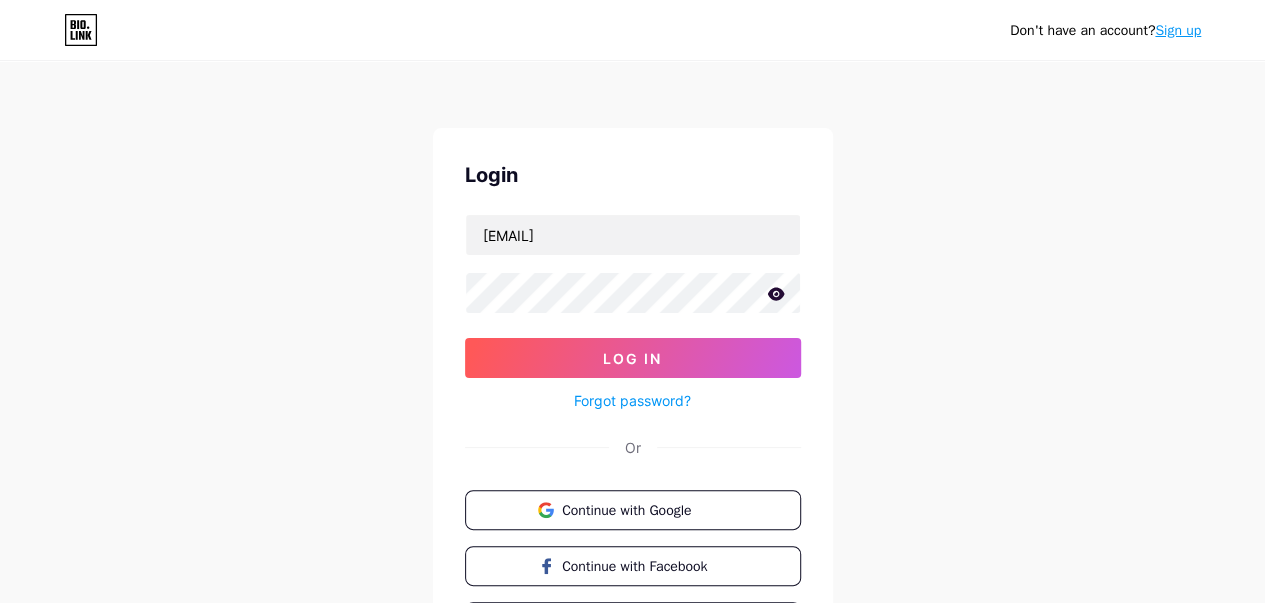 click at bounding box center [776, 294] 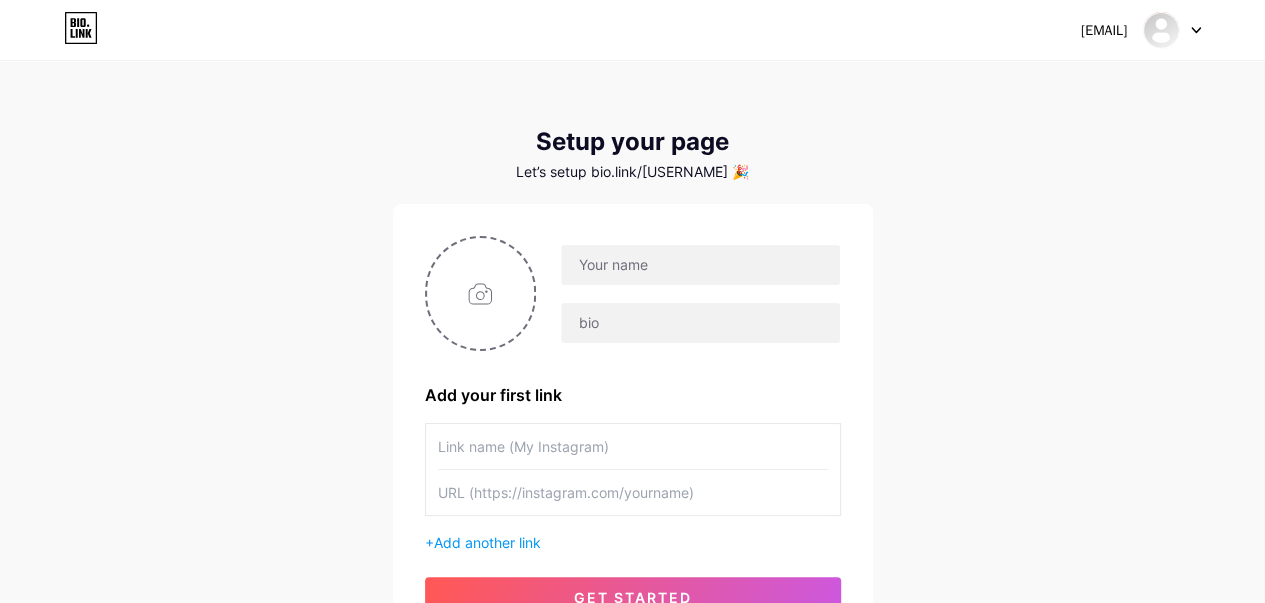 scroll, scrollTop: 188, scrollLeft: 0, axis: vertical 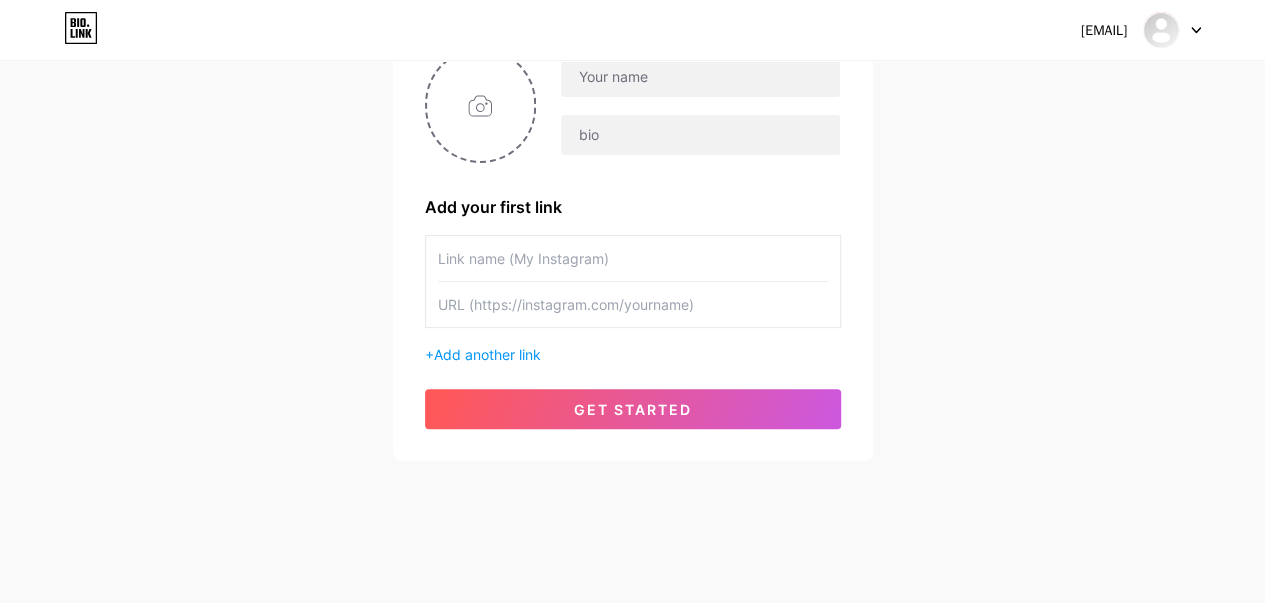 click at bounding box center (1172, 30) 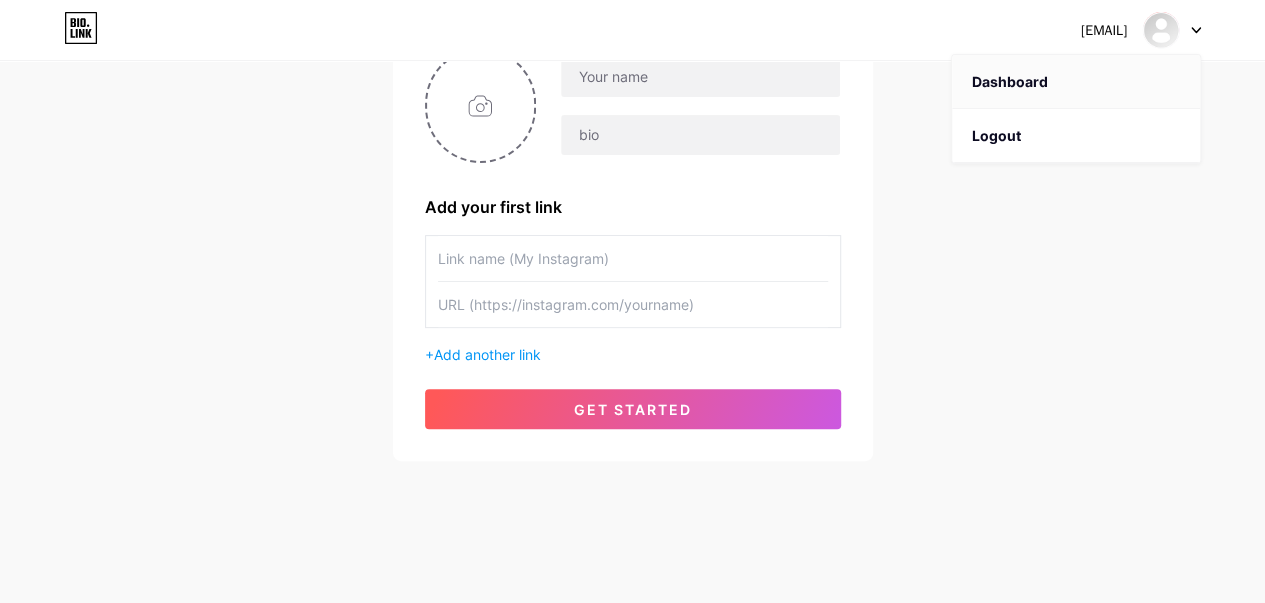 click on "Dashboard" at bounding box center [1076, 82] 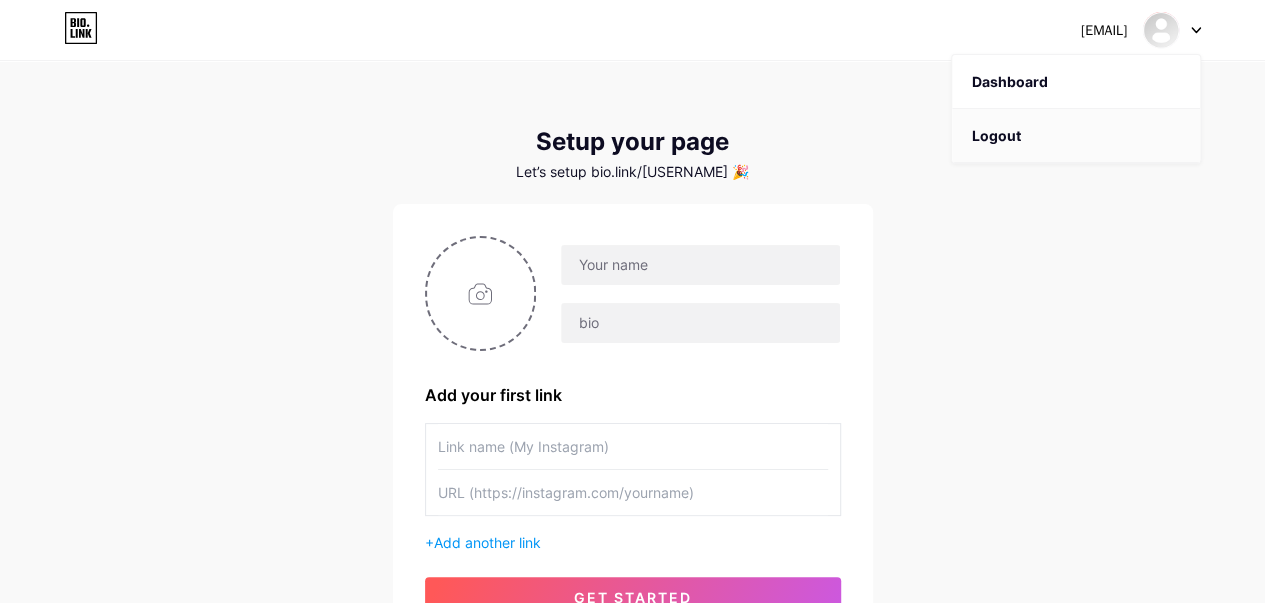 click on "Logout" at bounding box center [1076, 136] 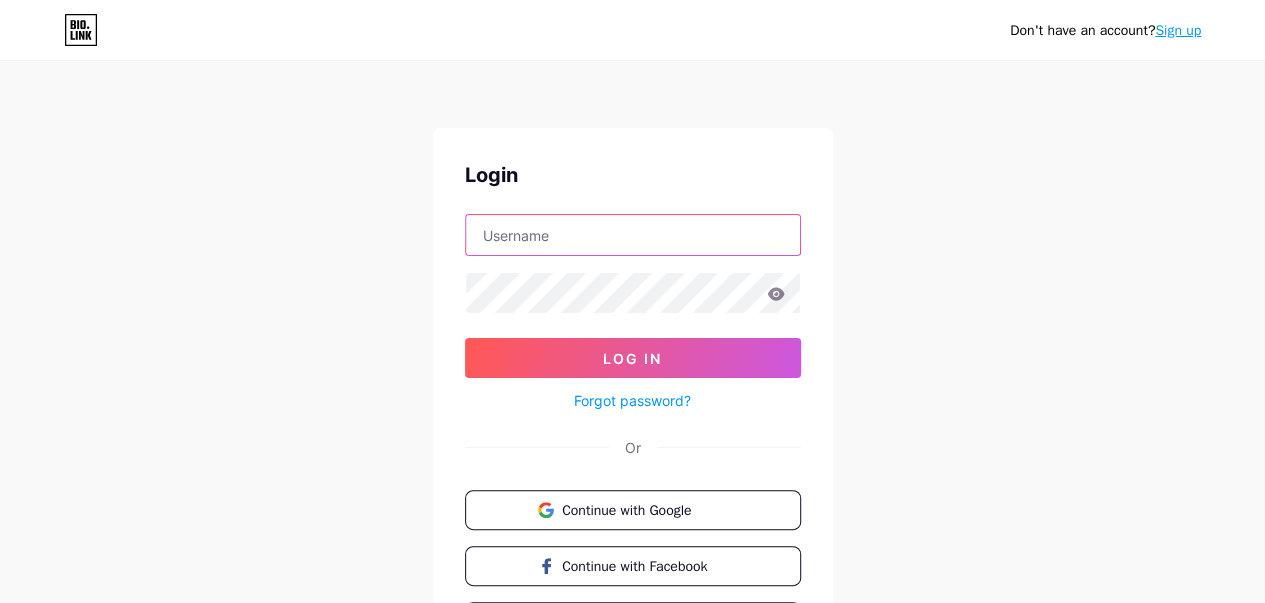click at bounding box center (633, 235) 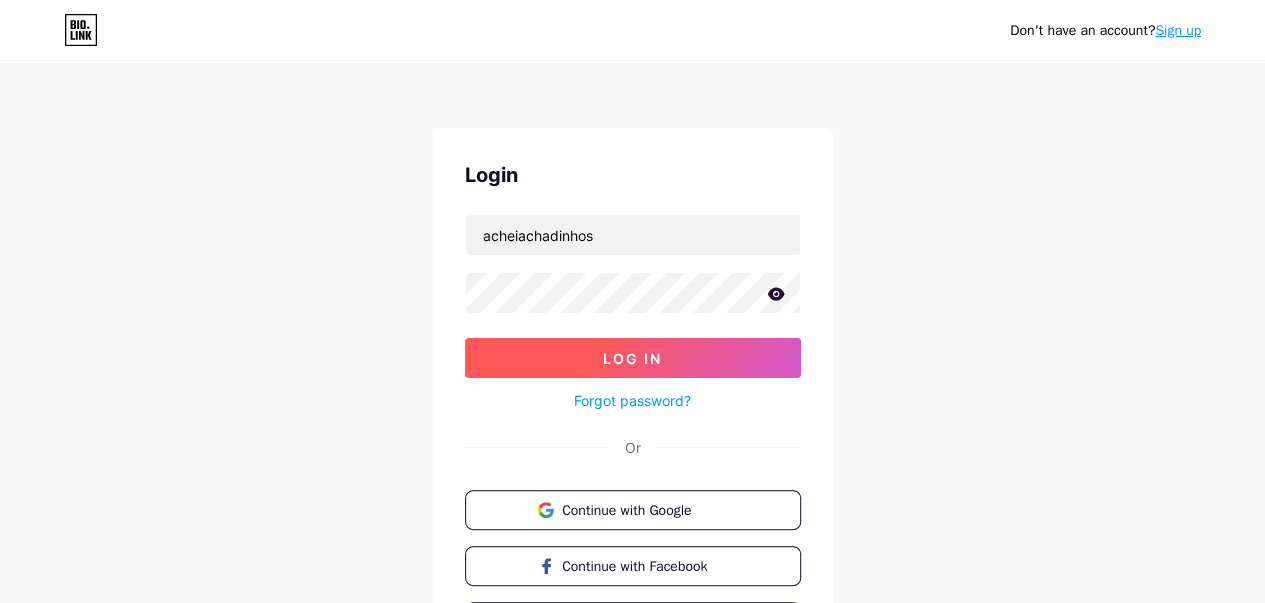 click on "Log In" at bounding box center [632, 358] 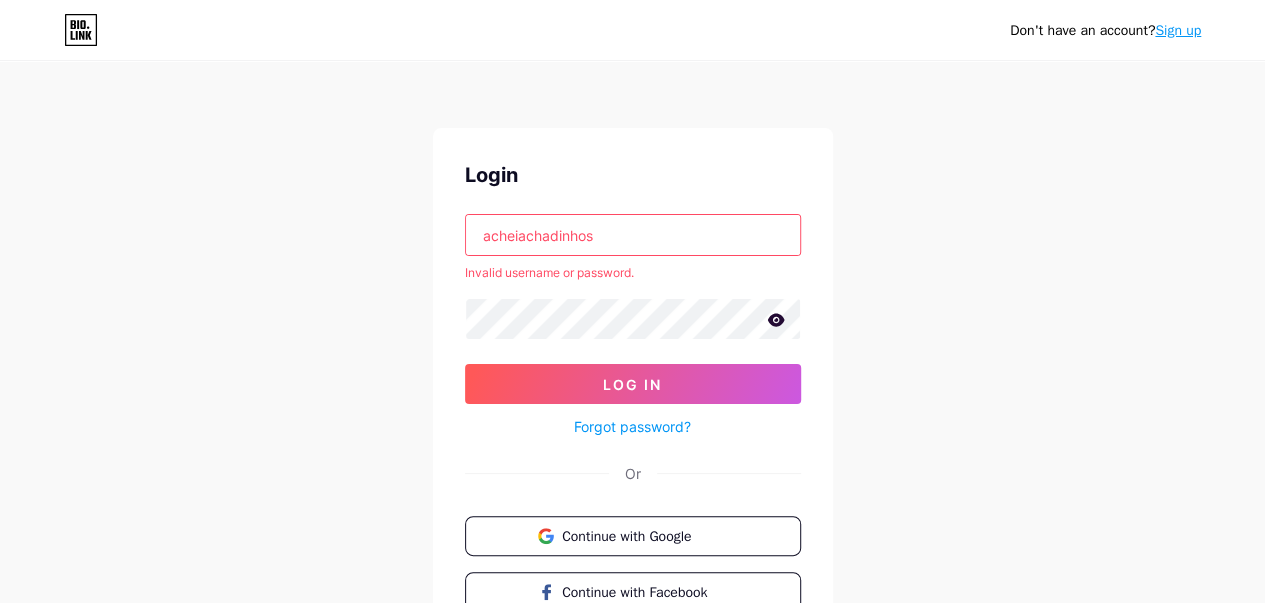 click at bounding box center [0, 0] 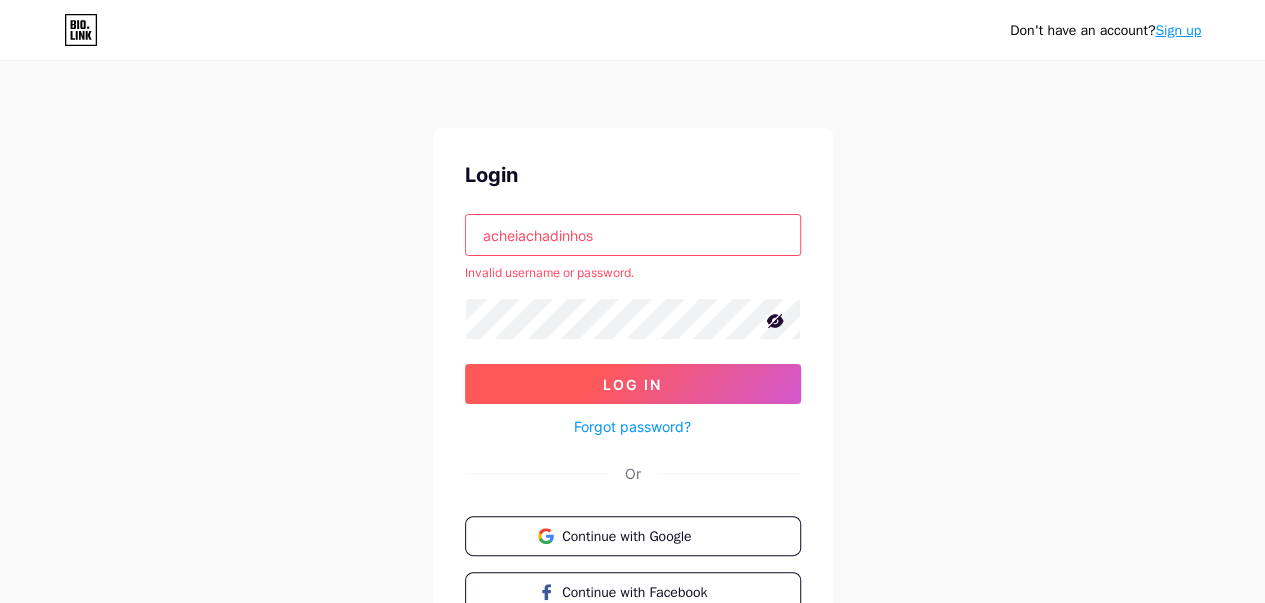 click on "Log In" at bounding box center (632, 384) 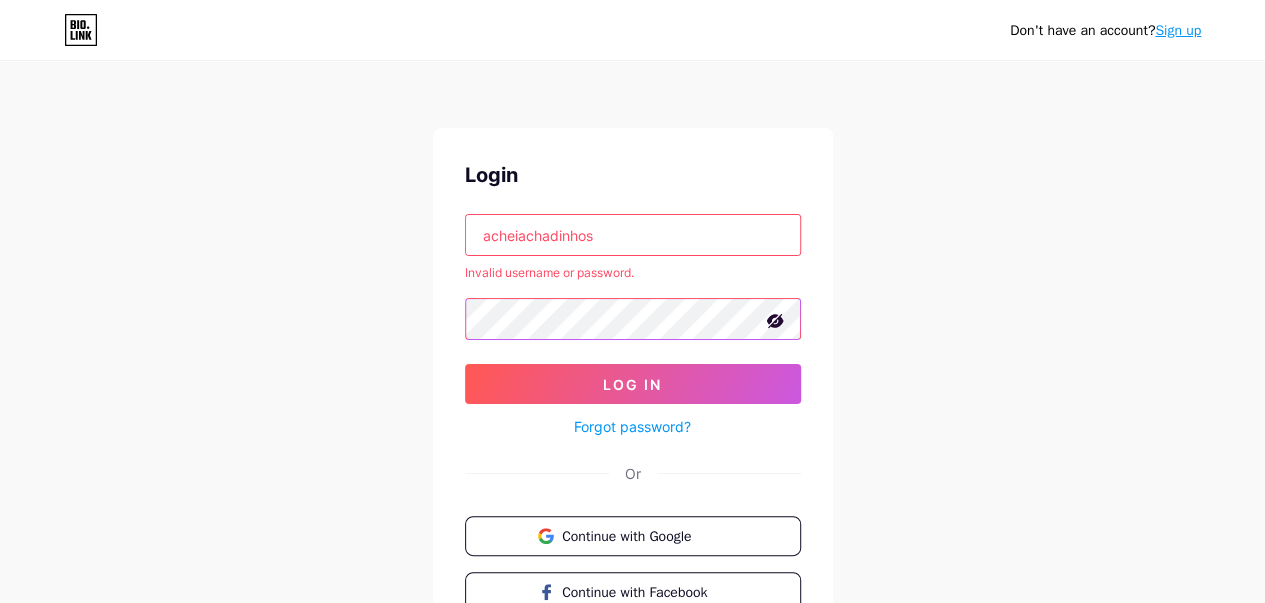 click on "Don't have an account?  Sign up   Login     acheiachadinhos   Invalid username or password.             Log In
Forgot password?
Or       Continue with Google     Continue with Facebook
Continue with Apple" at bounding box center (632, 382) 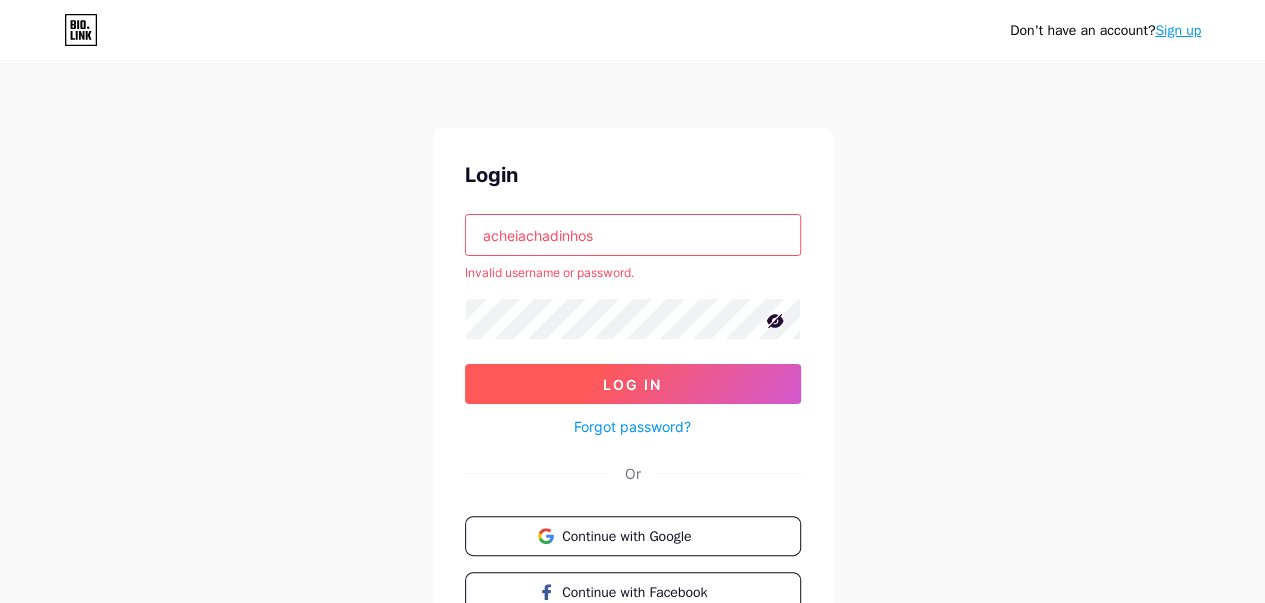 click on "Log In" at bounding box center (633, 384) 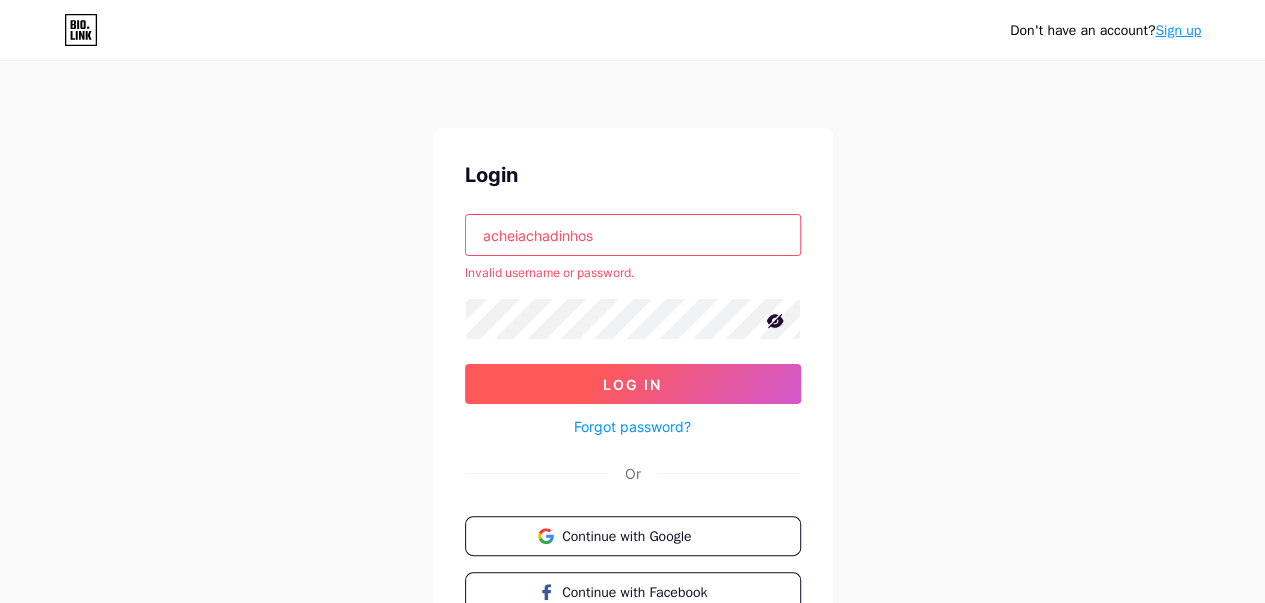 click on "Log In" at bounding box center (632, 384) 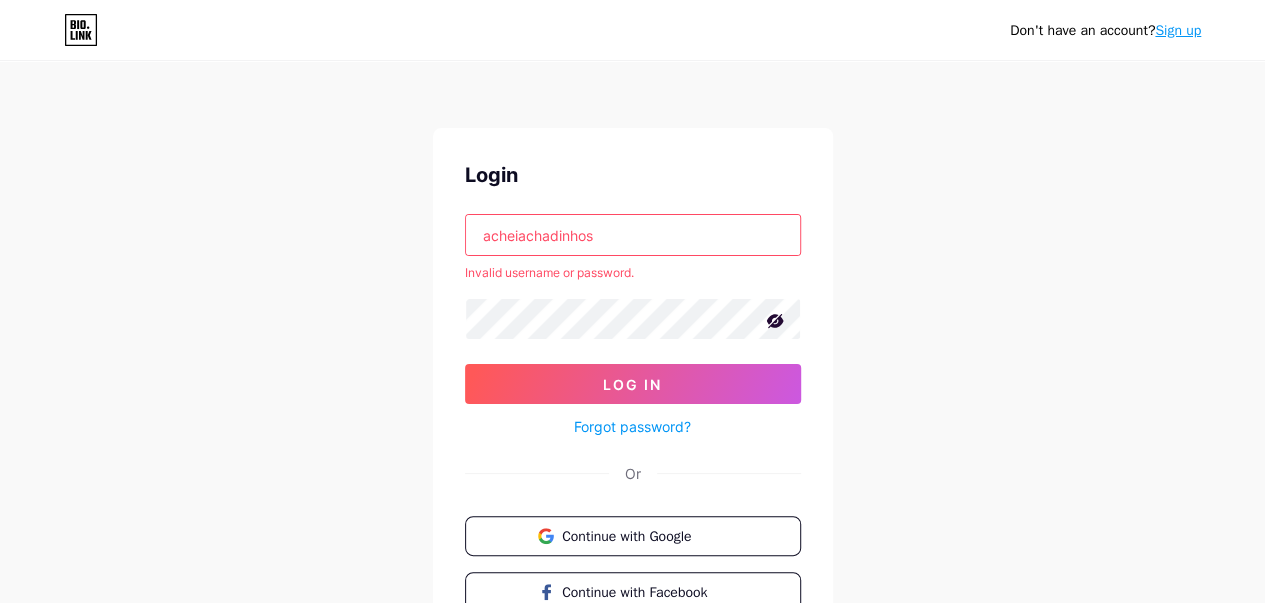 click on "acheiachadinhos" at bounding box center (633, 235) 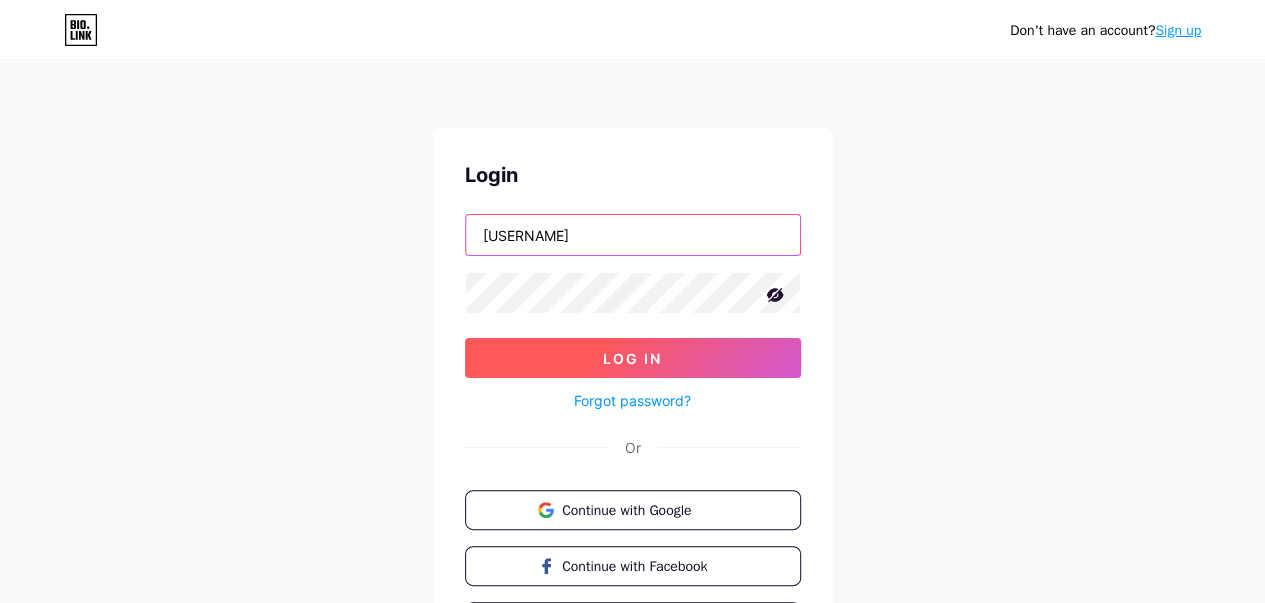 type on "acheiiachadinhos" 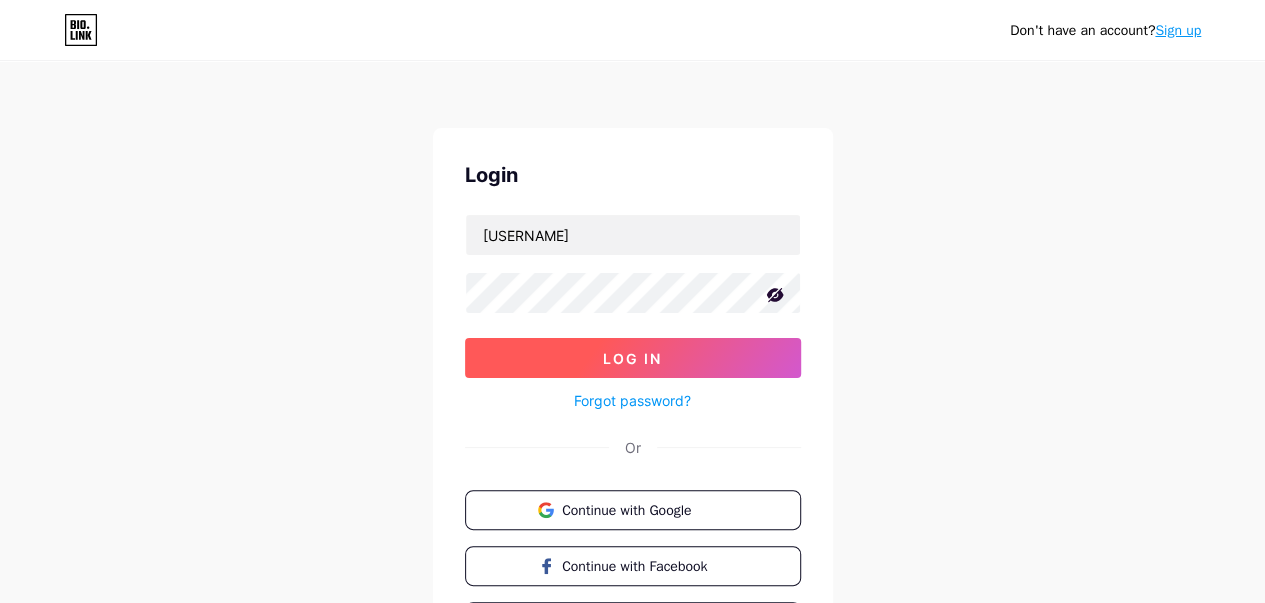 click on "Log In" at bounding box center (633, 358) 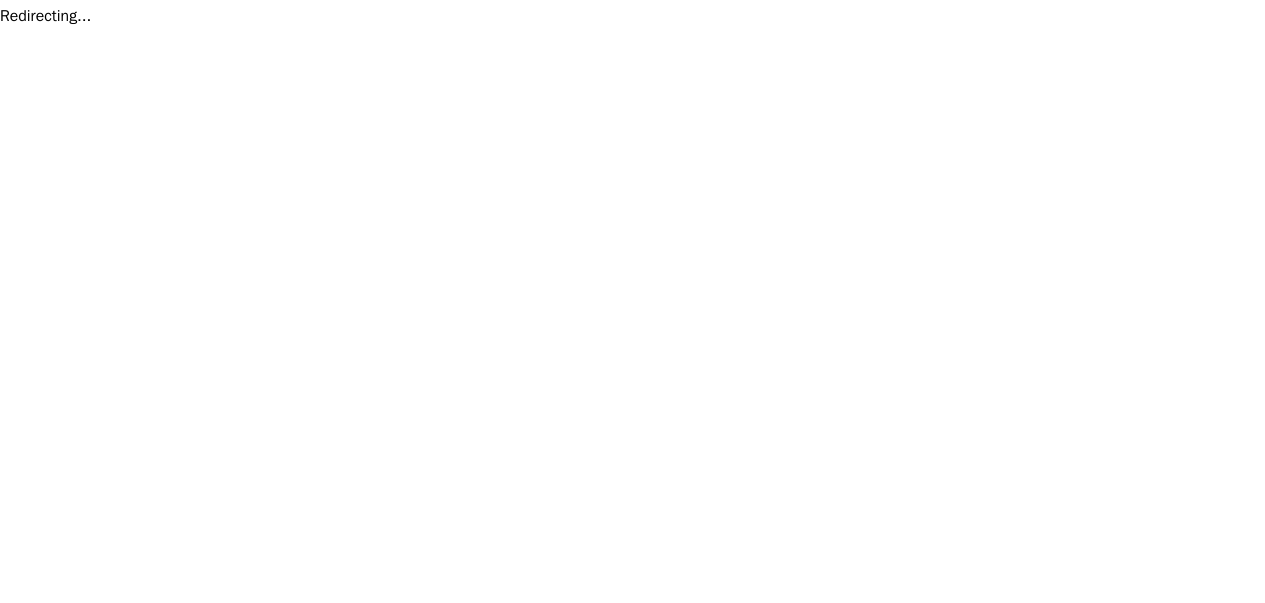 scroll, scrollTop: 0, scrollLeft: 0, axis: both 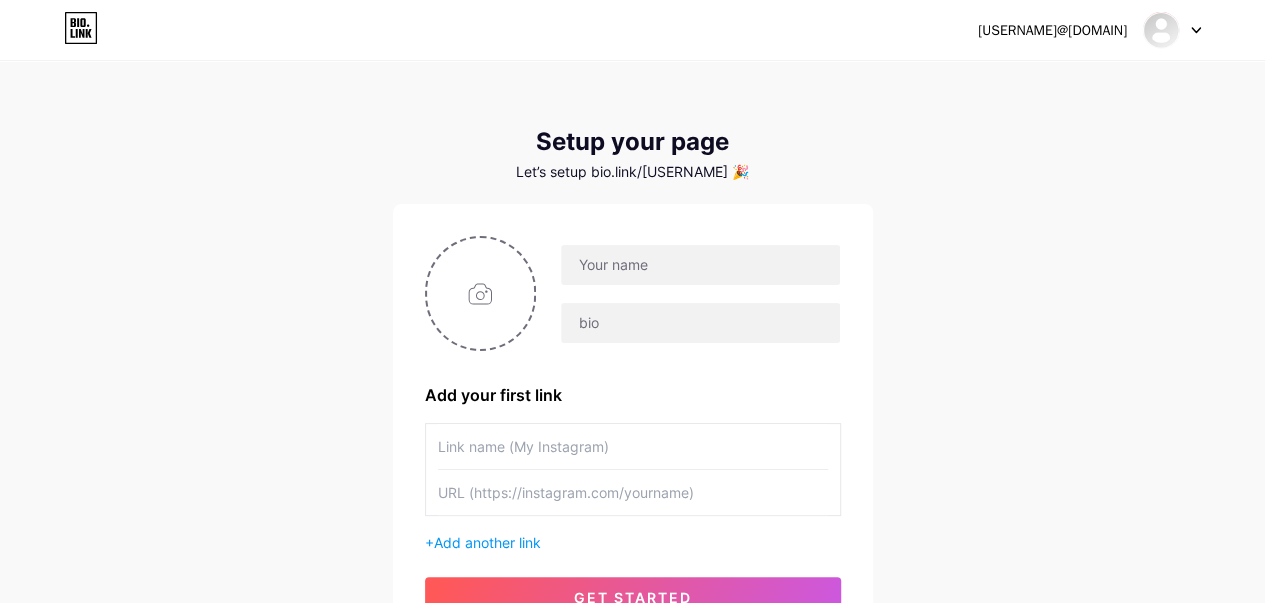 click at bounding box center [1196, 30] 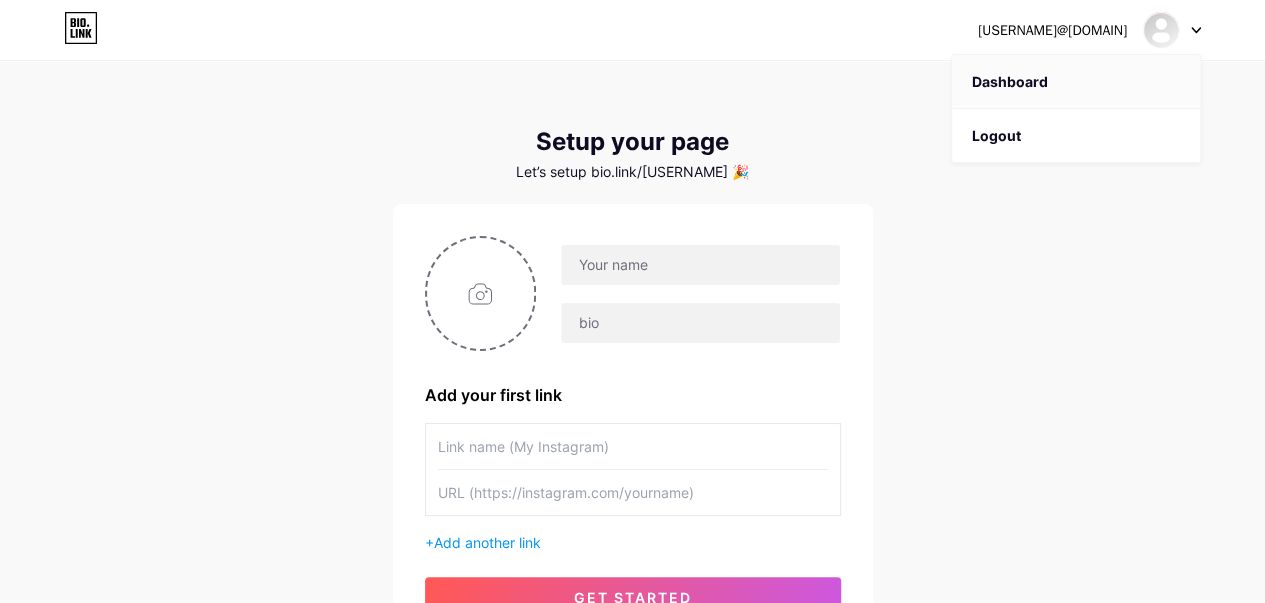 click on "Dashboard" at bounding box center (1076, 82) 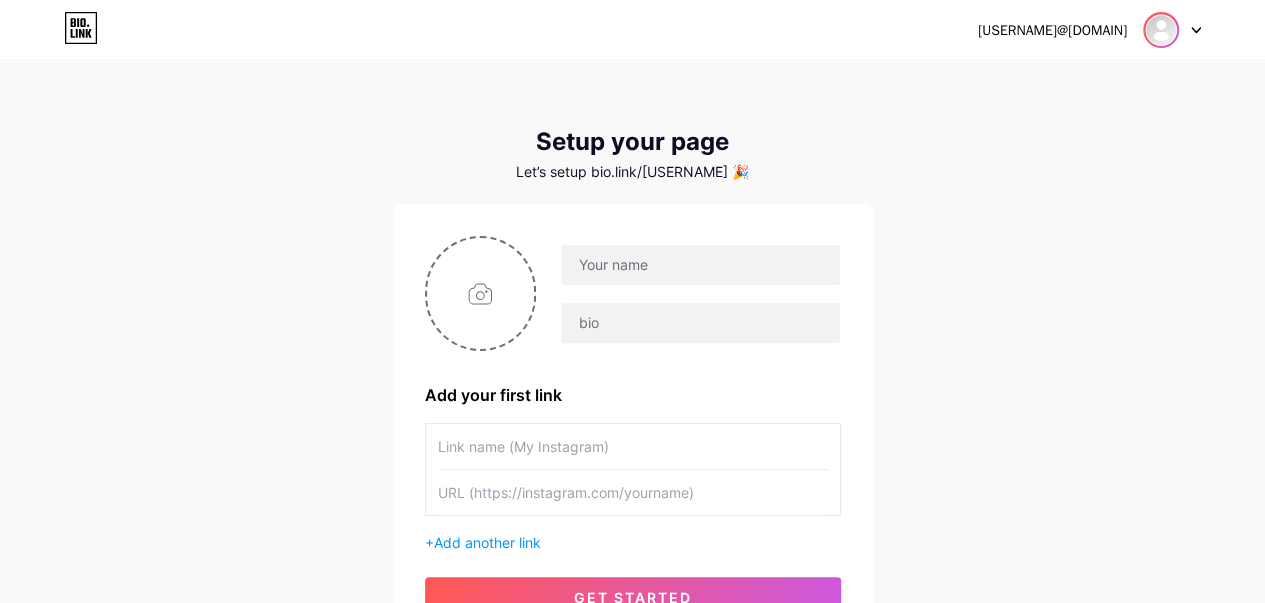 click at bounding box center [1161, 30] 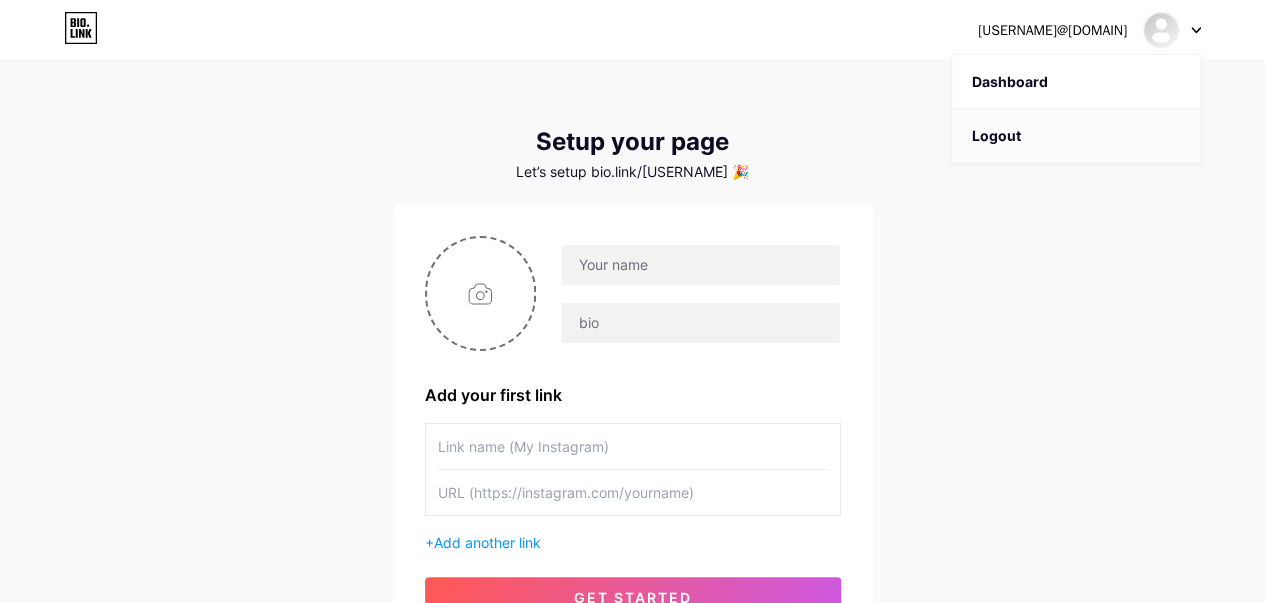 click on "Logout" at bounding box center [1076, 136] 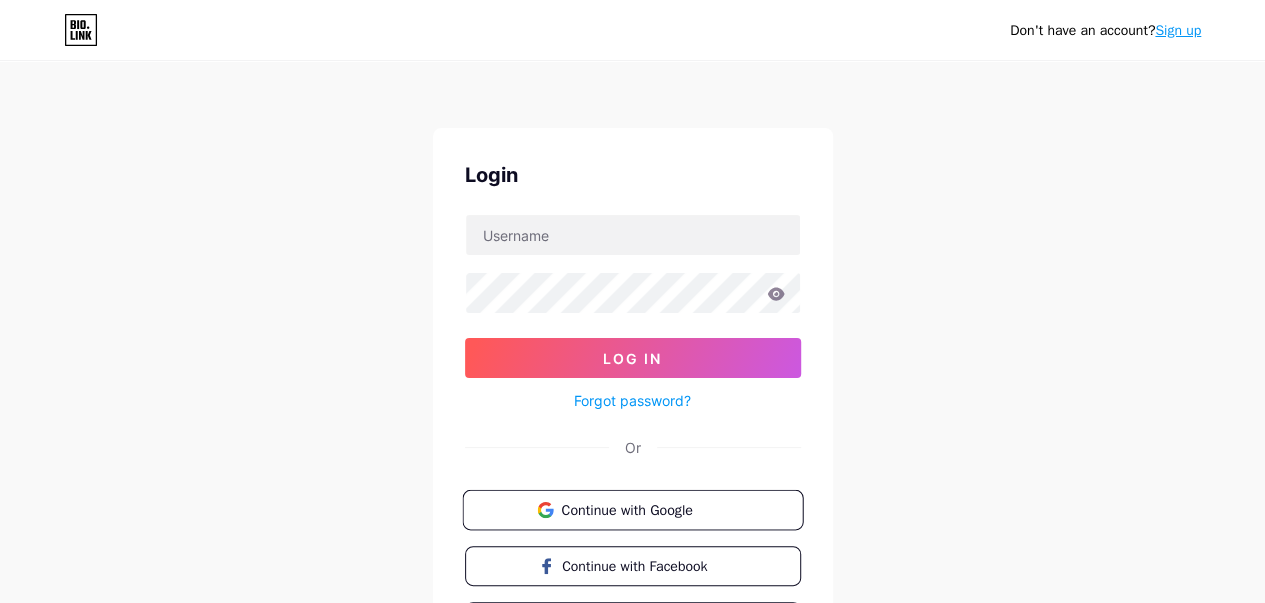 click on "Continue with Google" at bounding box center (632, 510) 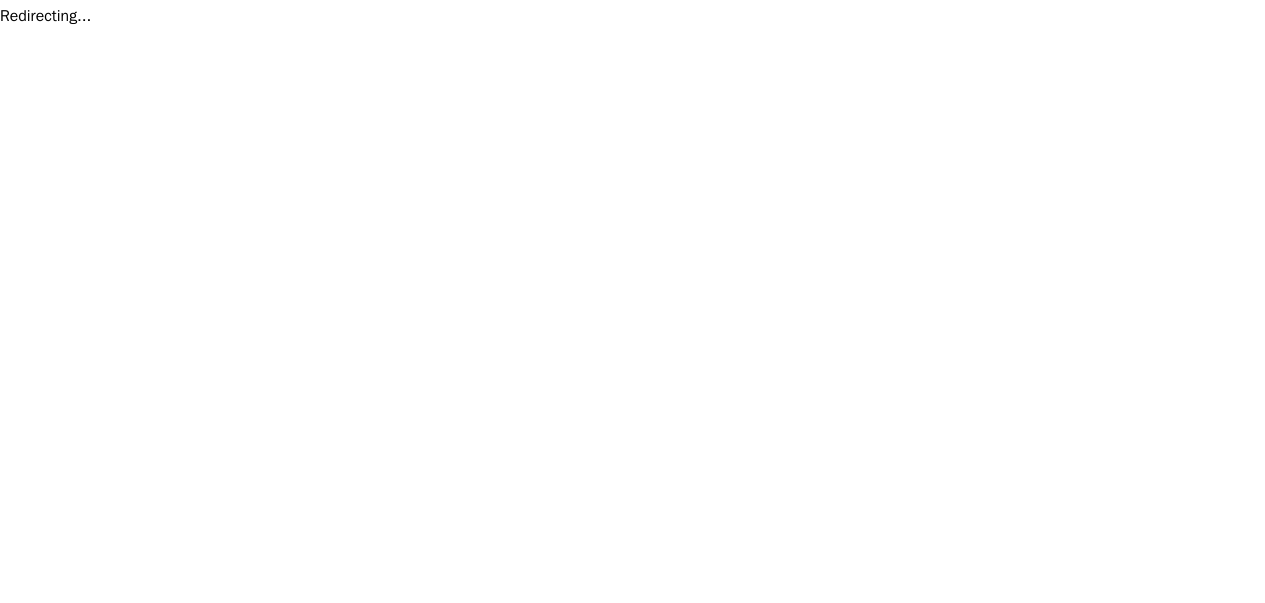 scroll, scrollTop: 0, scrollLeft: 0, axis: both 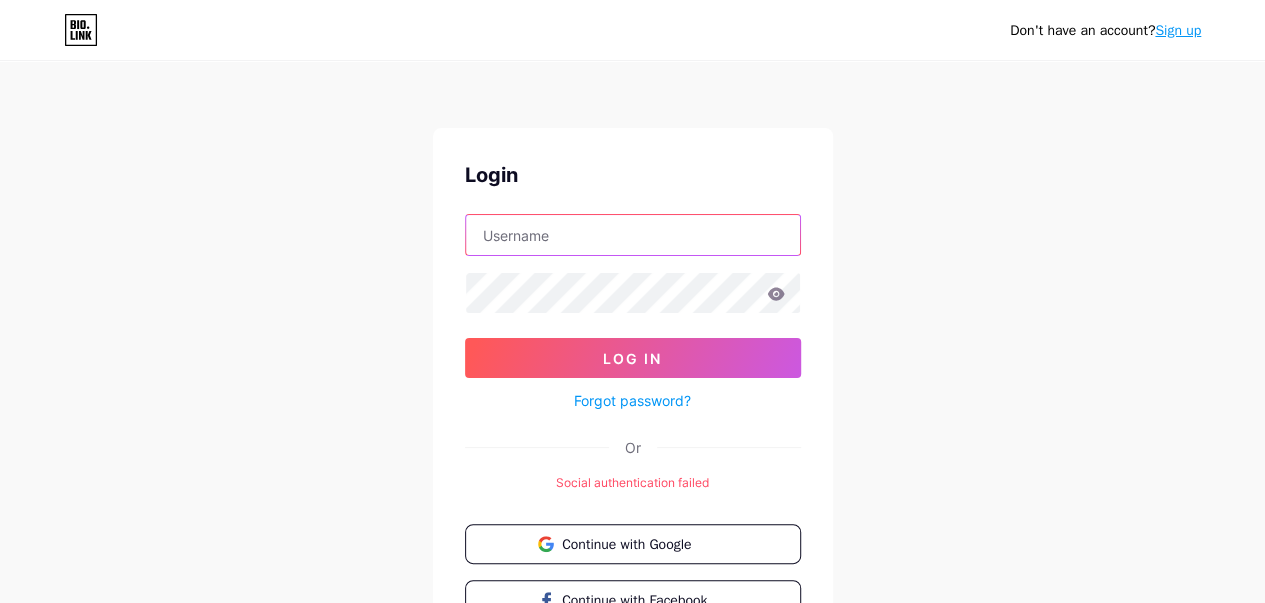 click at bounding box center [633, 235] 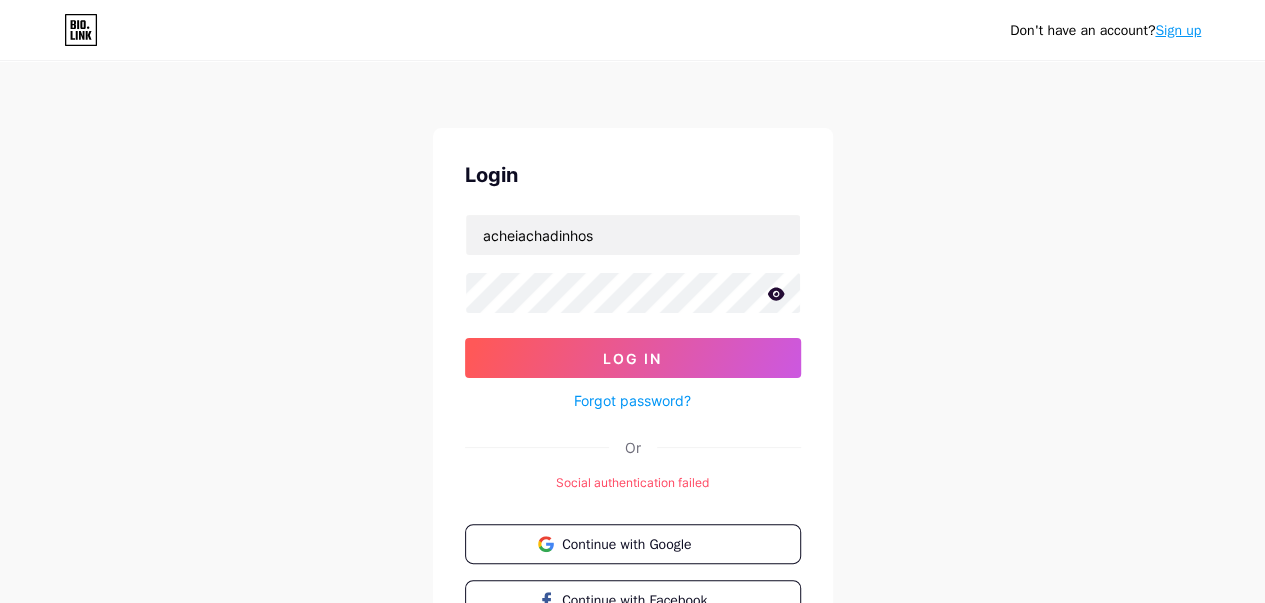 click at bounding box center [776, 294] 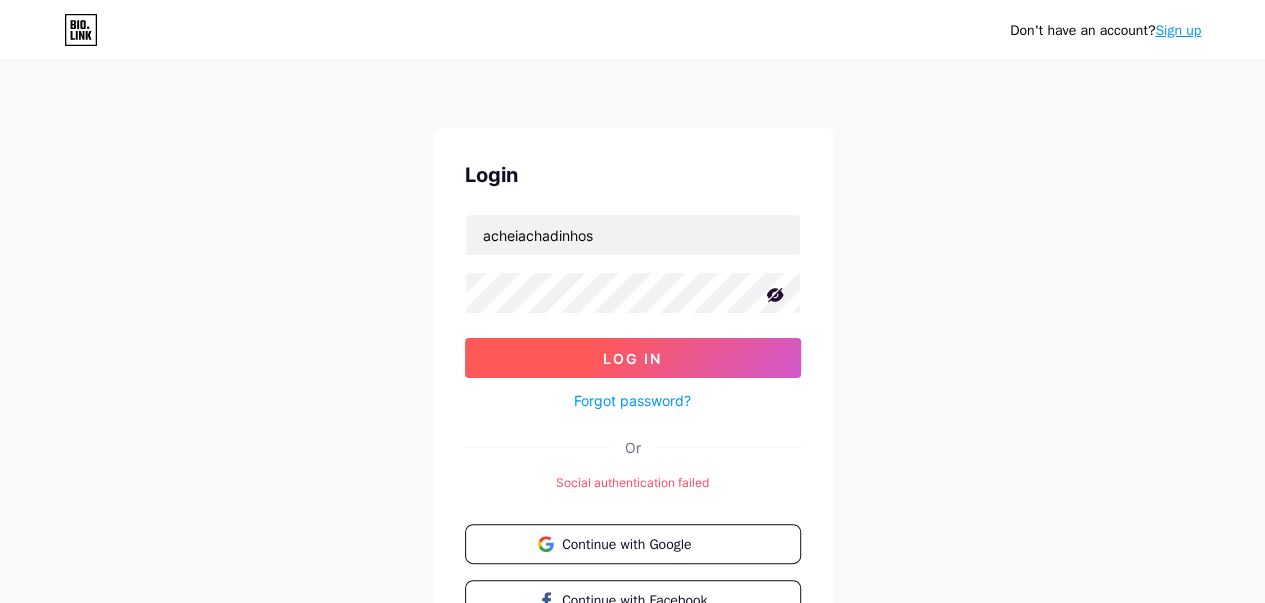 click on "Log In" at bounding box center (632, 358) 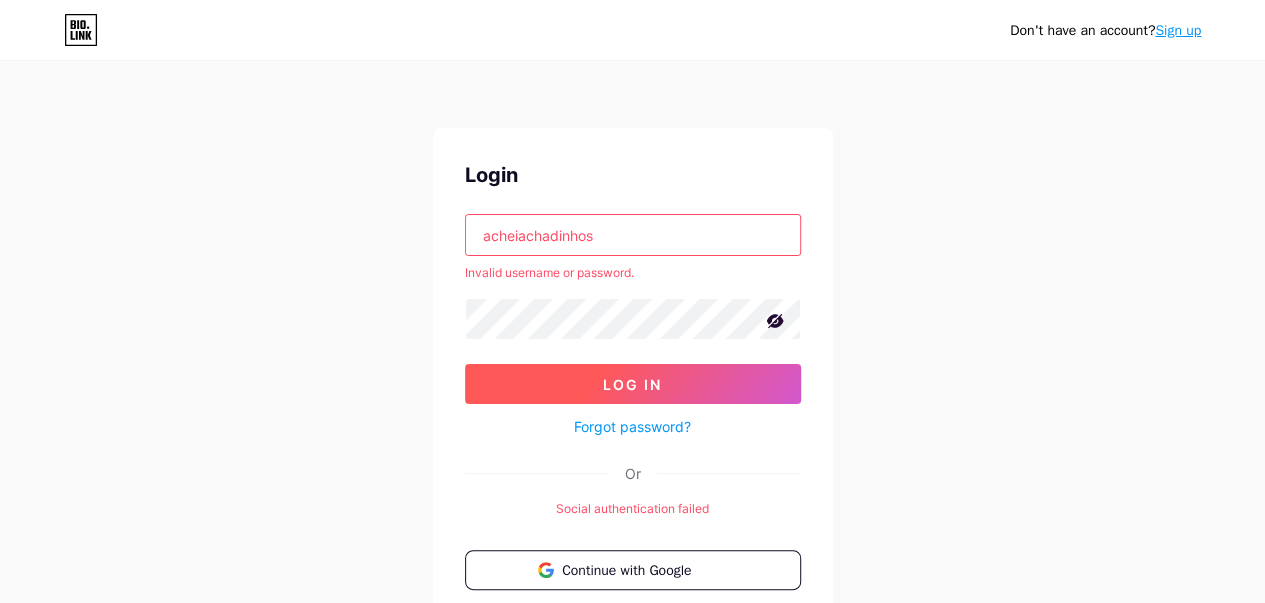 click on "Log In" at bounding box center (632, 384) 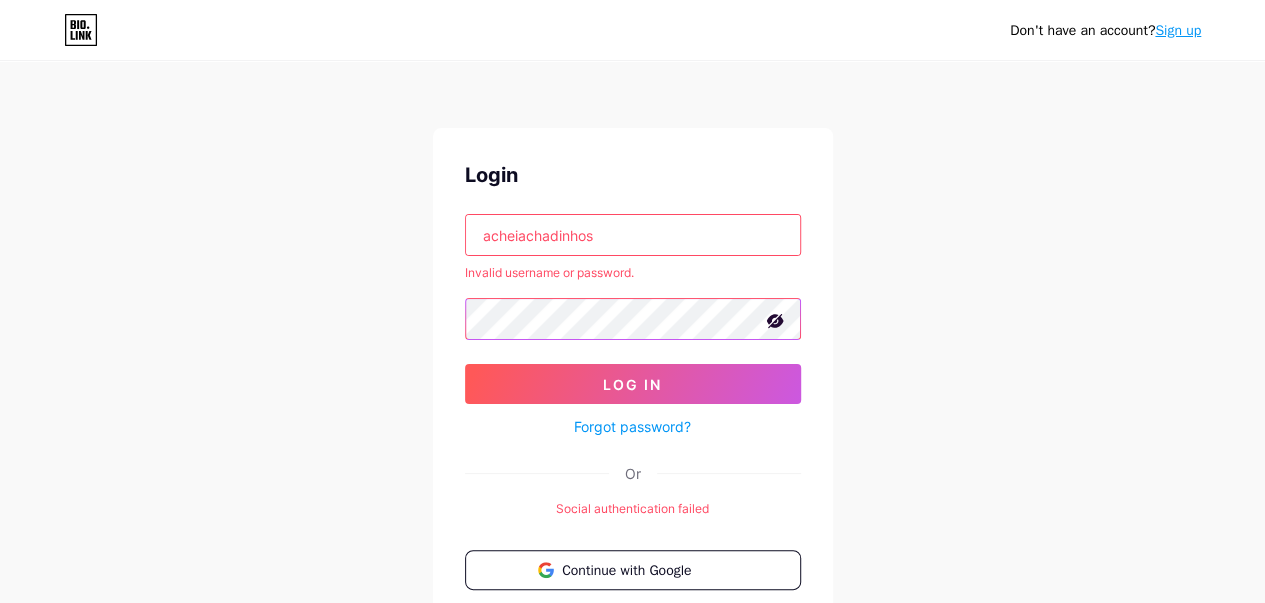 click on "Don't have an account?  Sign up   Login     acheiachadinhos   Invalid username or password.             Log In
Forgot password?
Or     Social authentication failed   Continue with Google     Continue with Facebook
Continue with Apple" at bounding box center (632, 399) 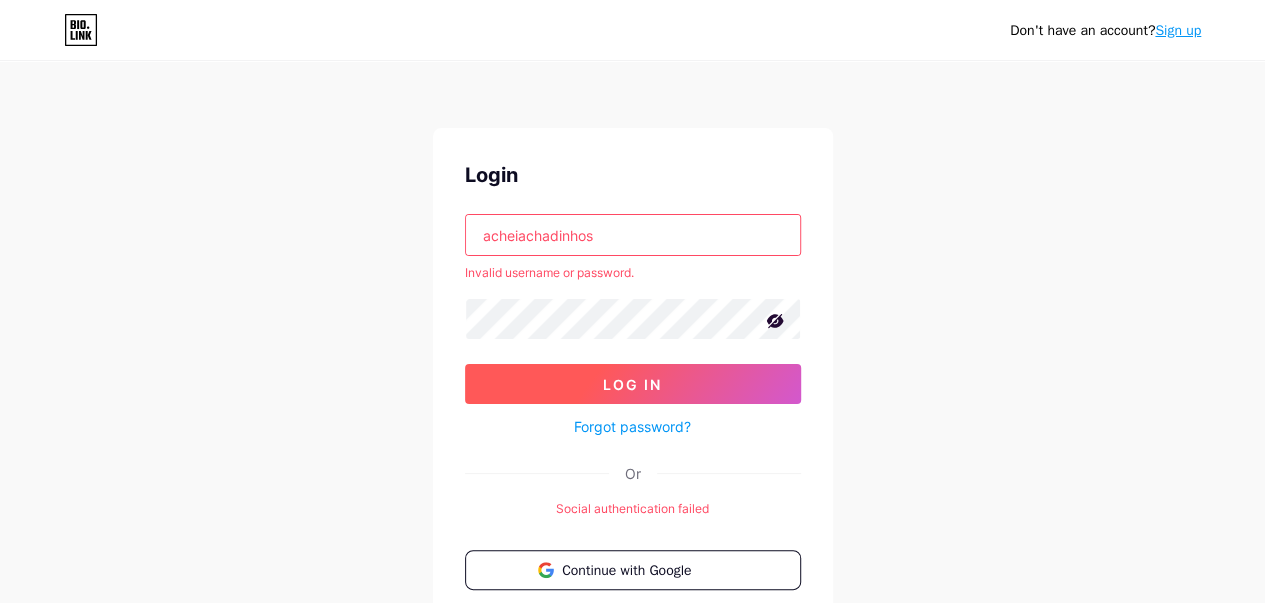 click on "Log In" at bounding box center [633, 384] 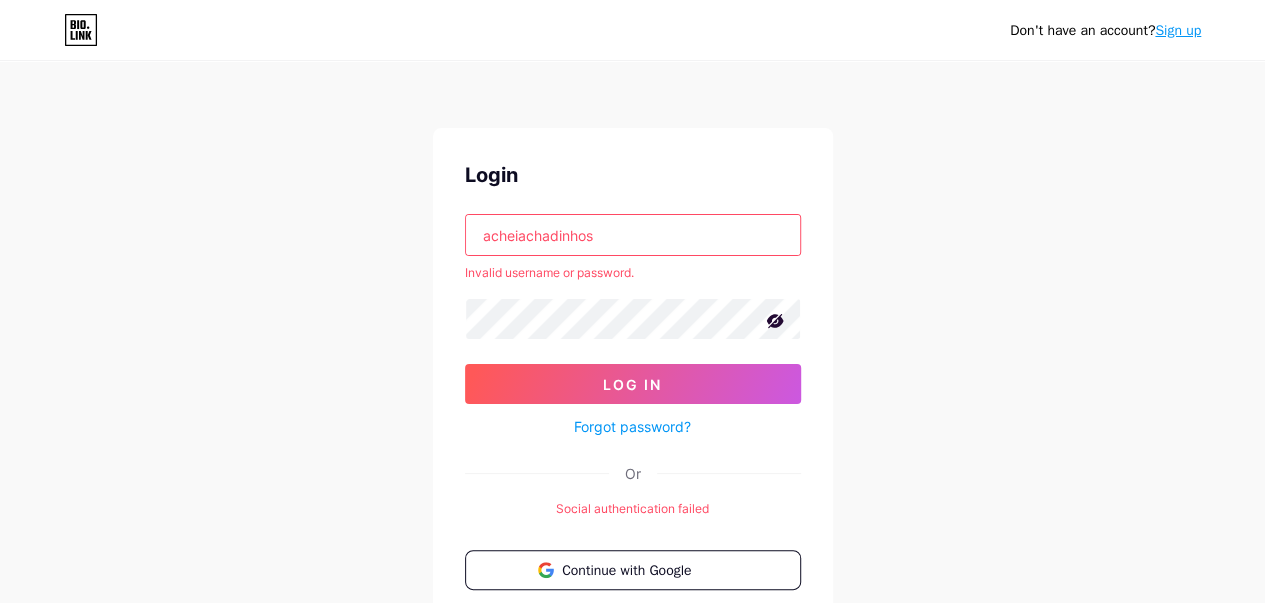 drag, startPoint x: 618, startPoint y: 230, endPoint x: 173, endPoint y: 253, distance: 445.594 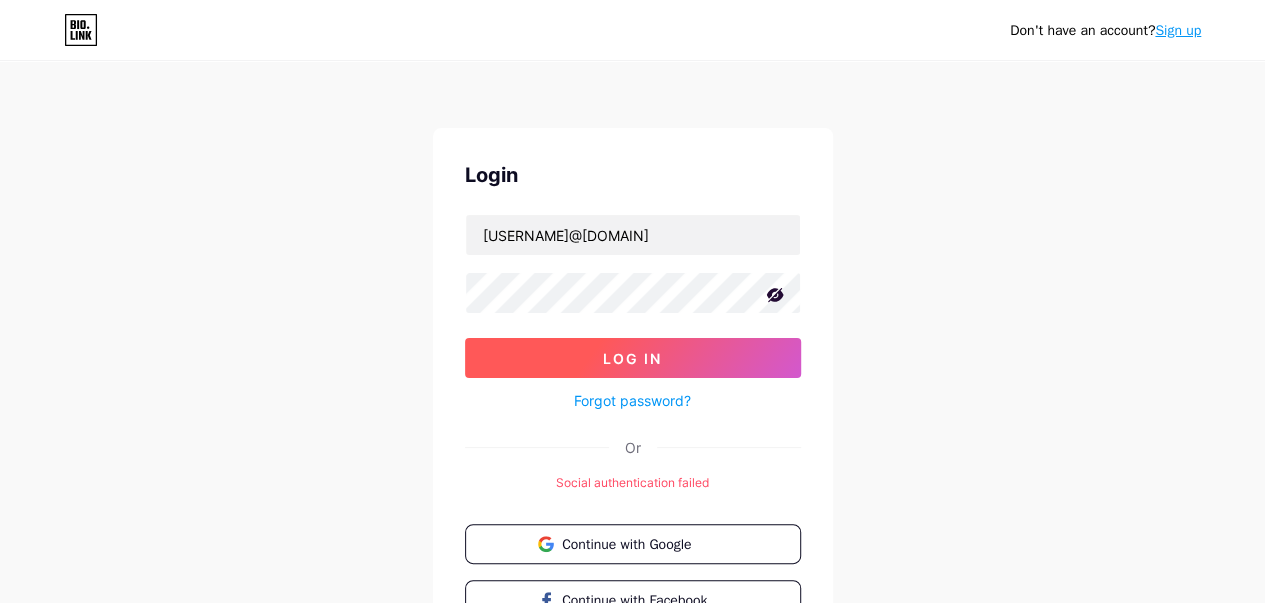 click on "Log In" at bounding box center [632, 358] 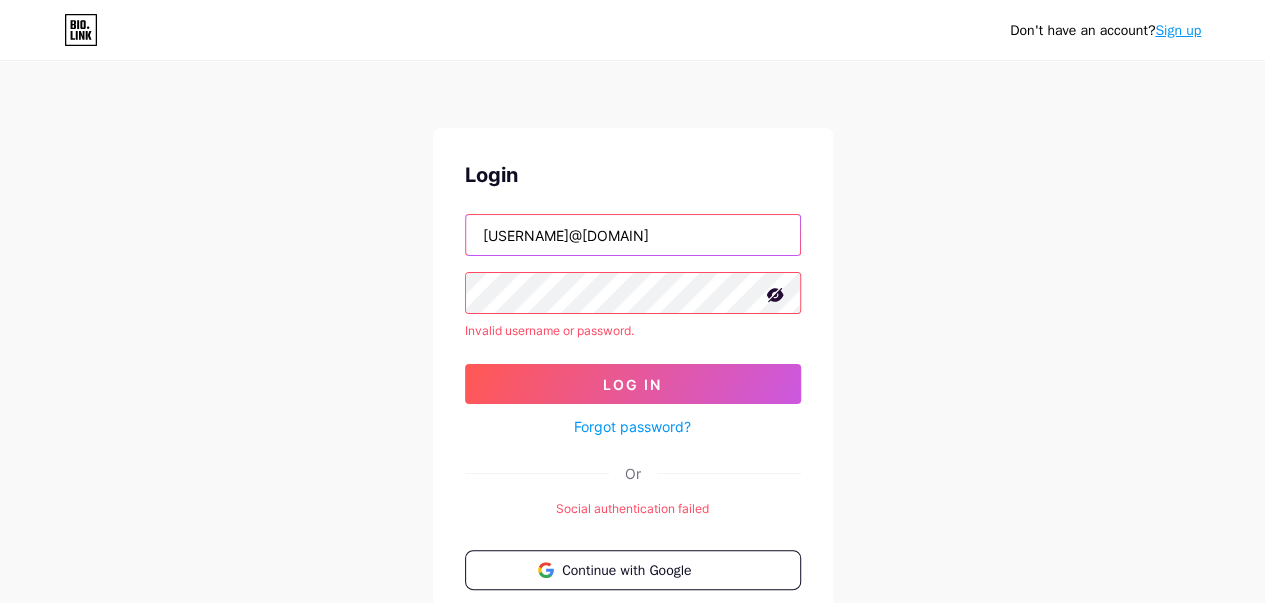 drag, startPoint x: 720, startPoint y: 235, endPoint x: 322, endPoint y: 271, distance: 399.62482 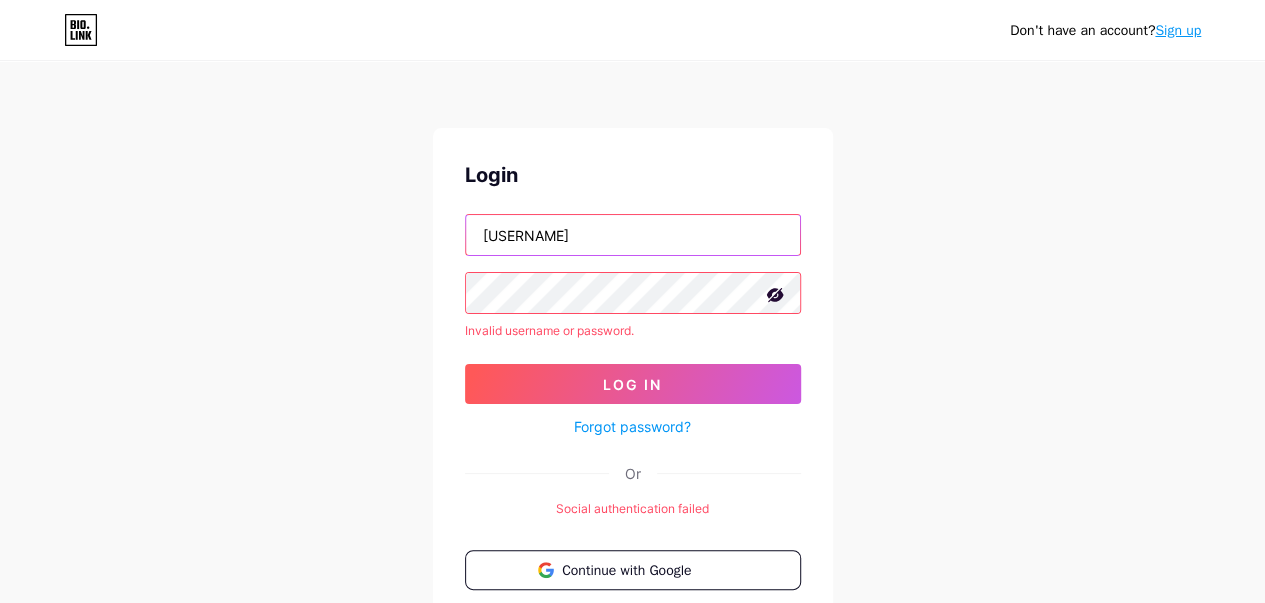 type on "[USERNAME]@[DOMAIN]" 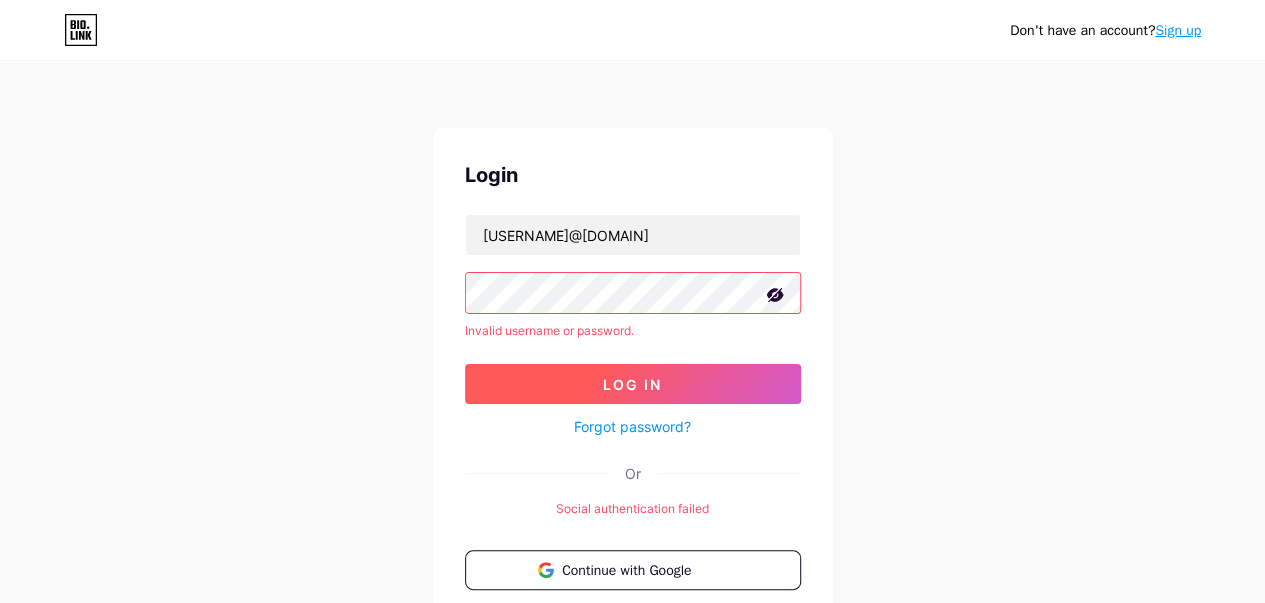 click on "Log In" at bounding box center (632, 384) 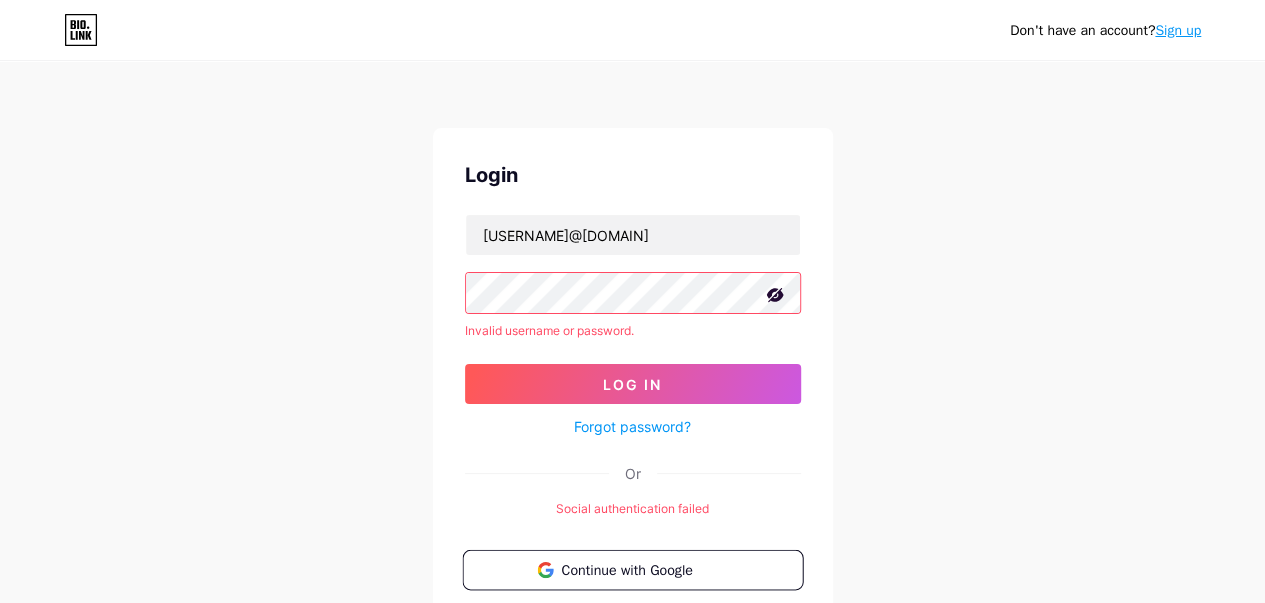 click on "Continue with Google" at bounding box center (644, 569) 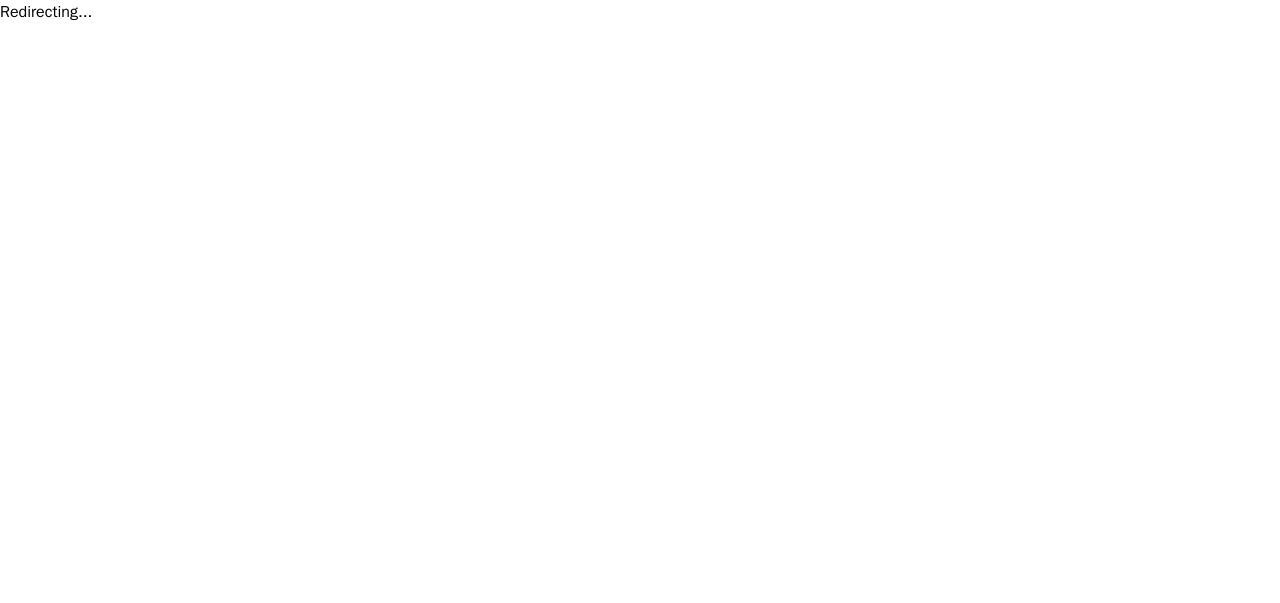scroll, scrollTop: 0, scrollLeft: 0, axis: both 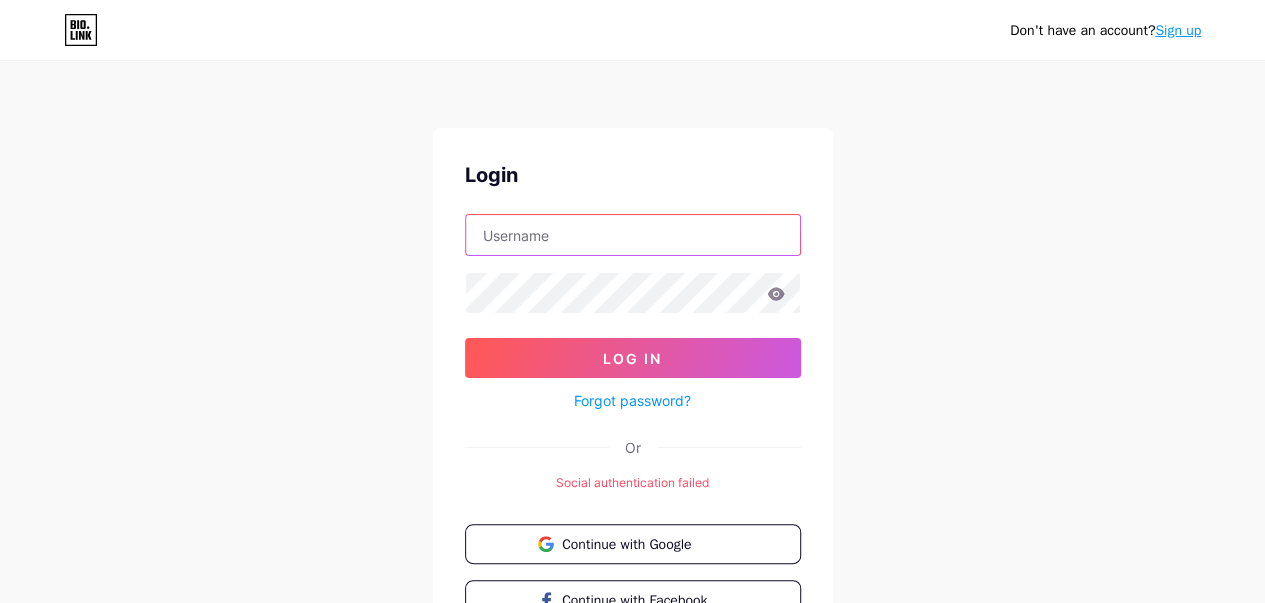 click at bounding box center [633, 235] 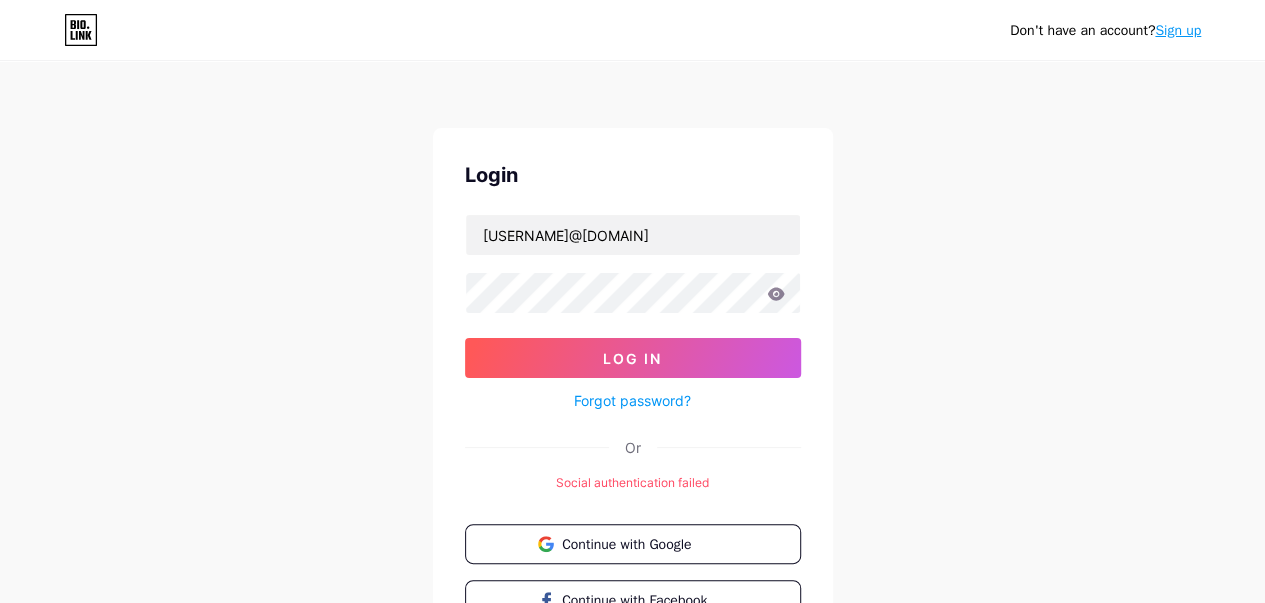 click on "Forgot password?" at bounding box center [632, 400] 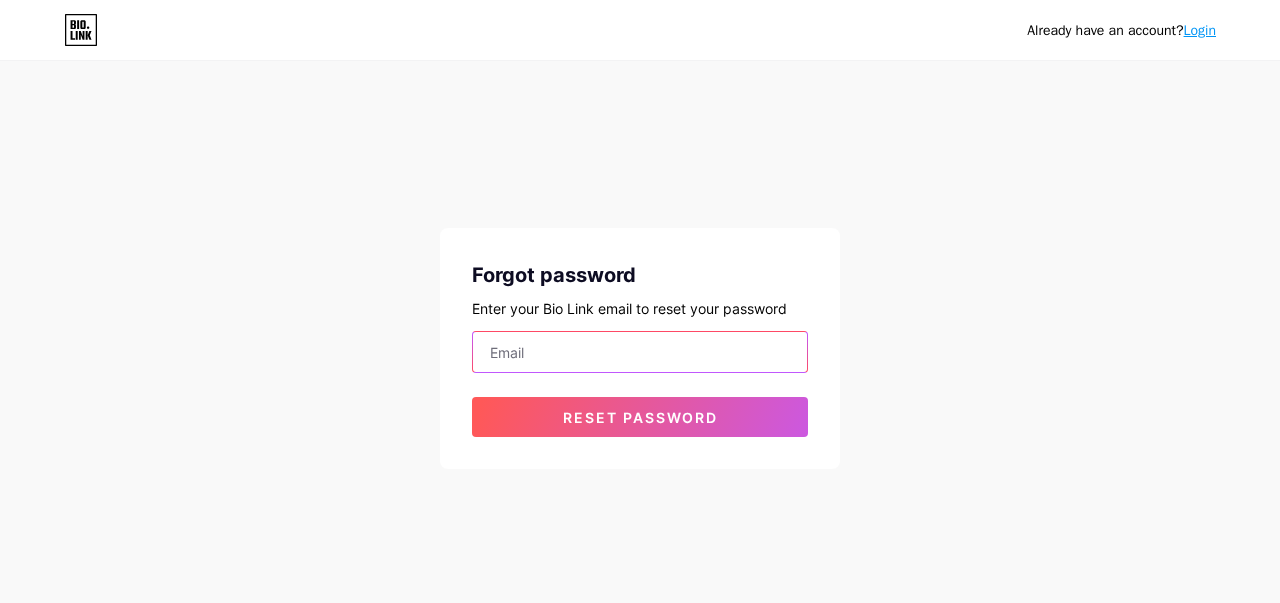 click at bounding box center (640, 352) 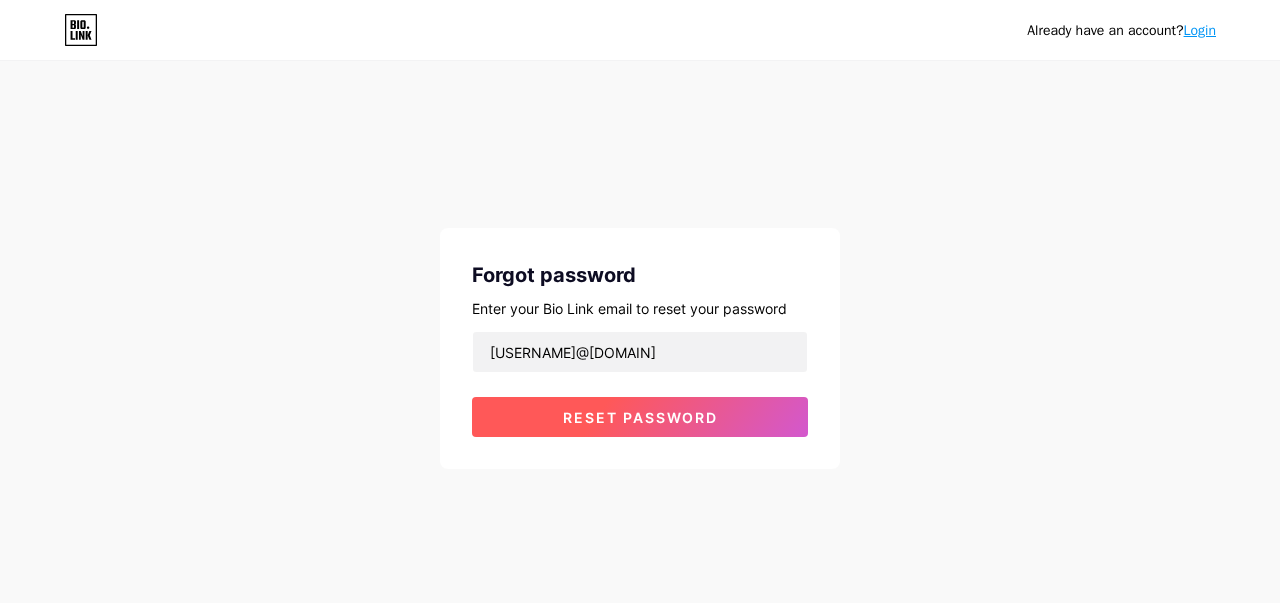 click on "Reset password" at bounding box center [640, 417] 